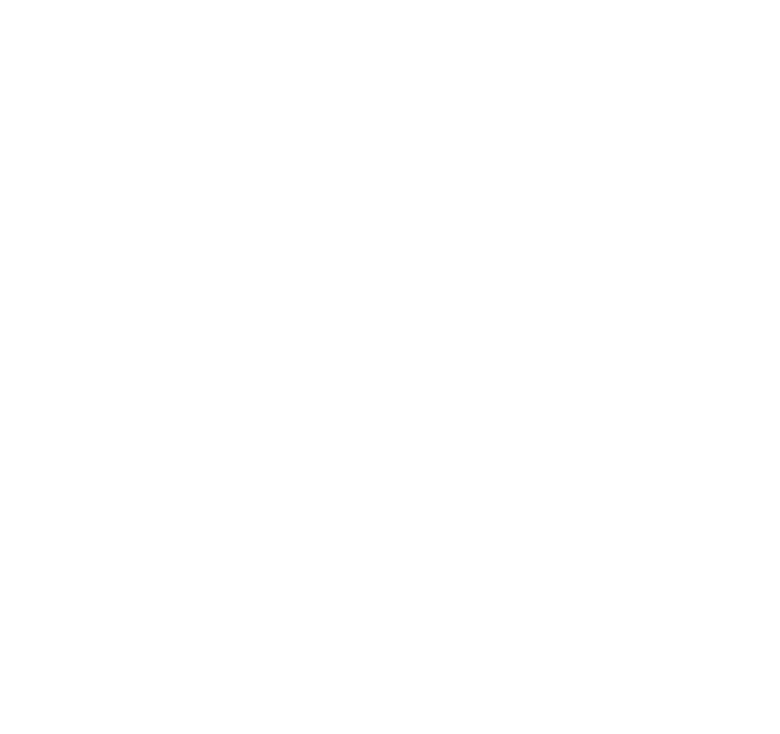 scroll, scrollTop: 0, scrollLeft: 0, axis: both 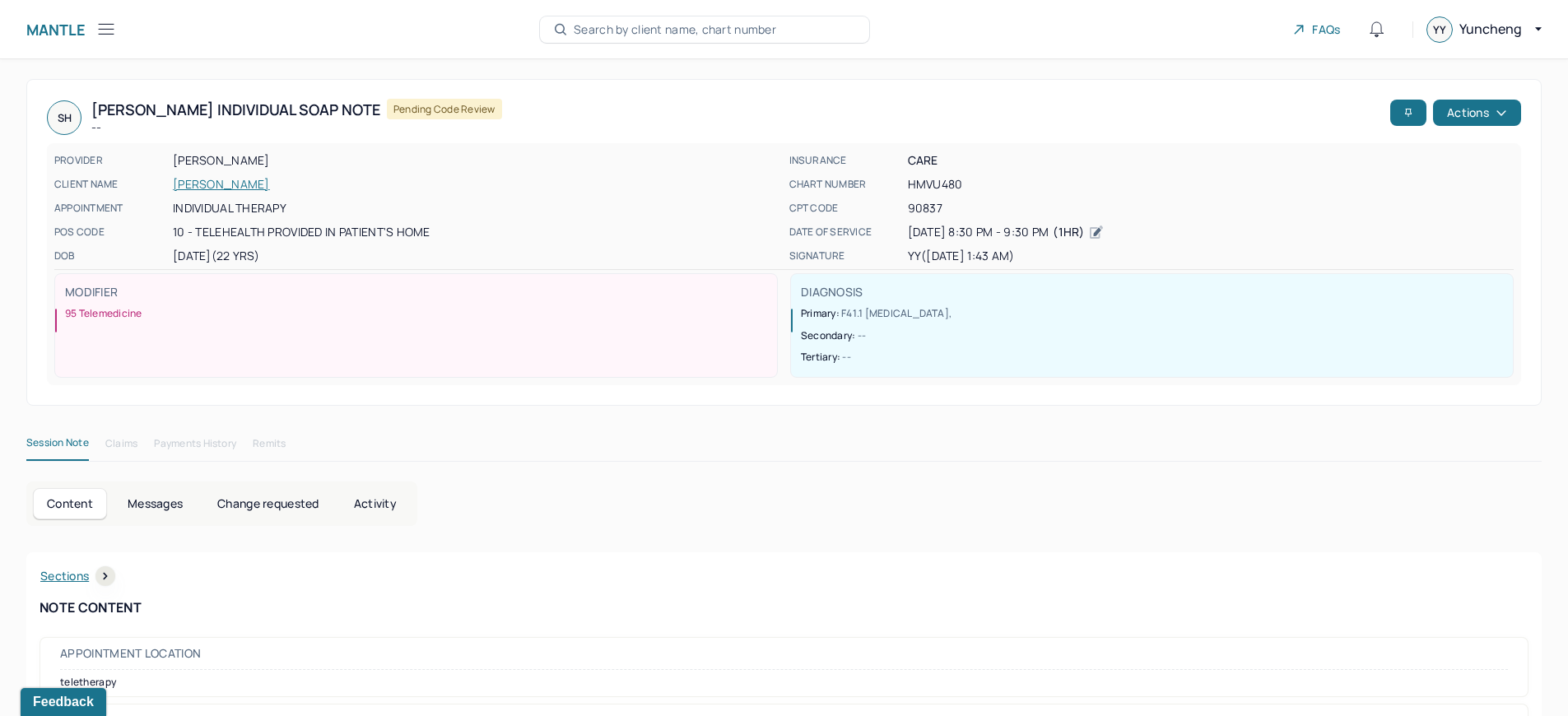 click 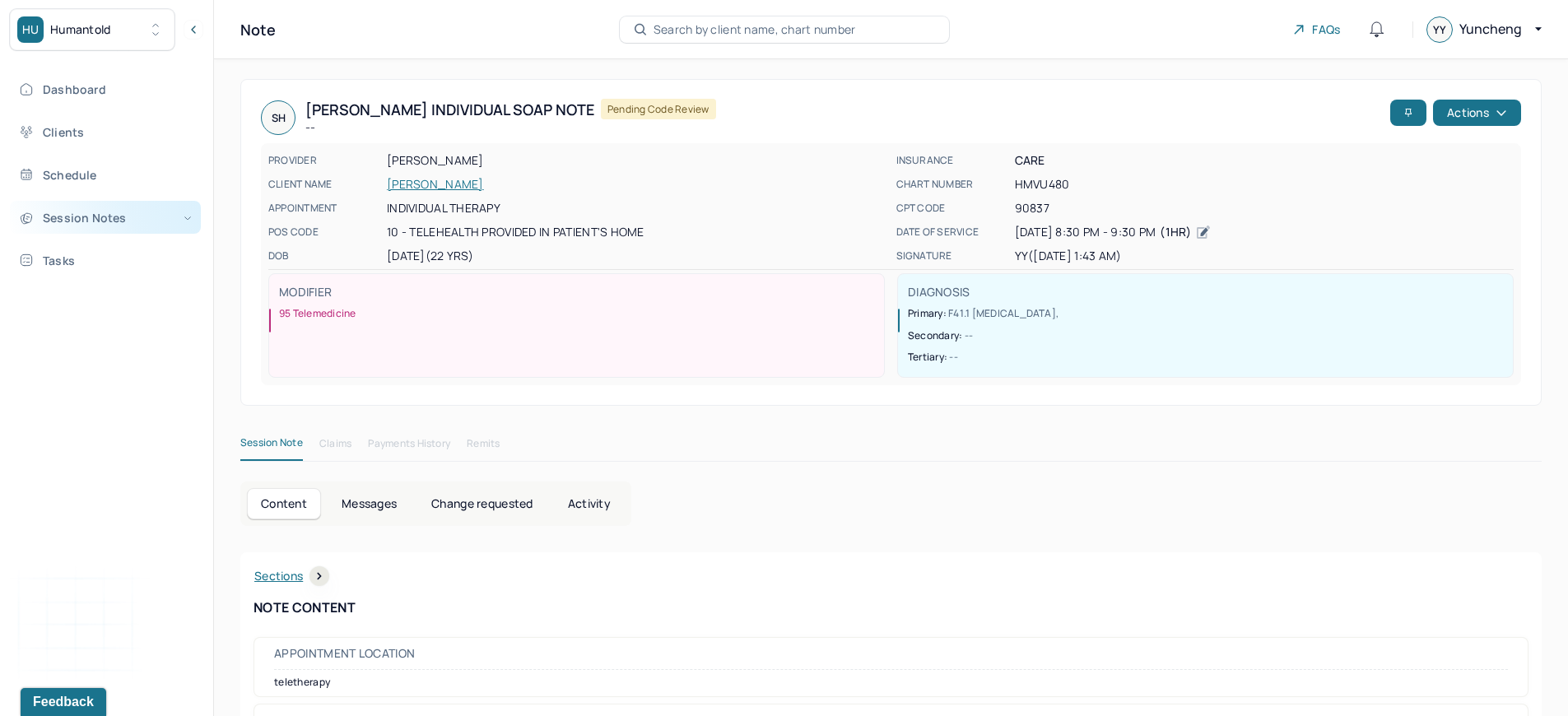 click on "Session Notes" at bounding box center [105, 217] 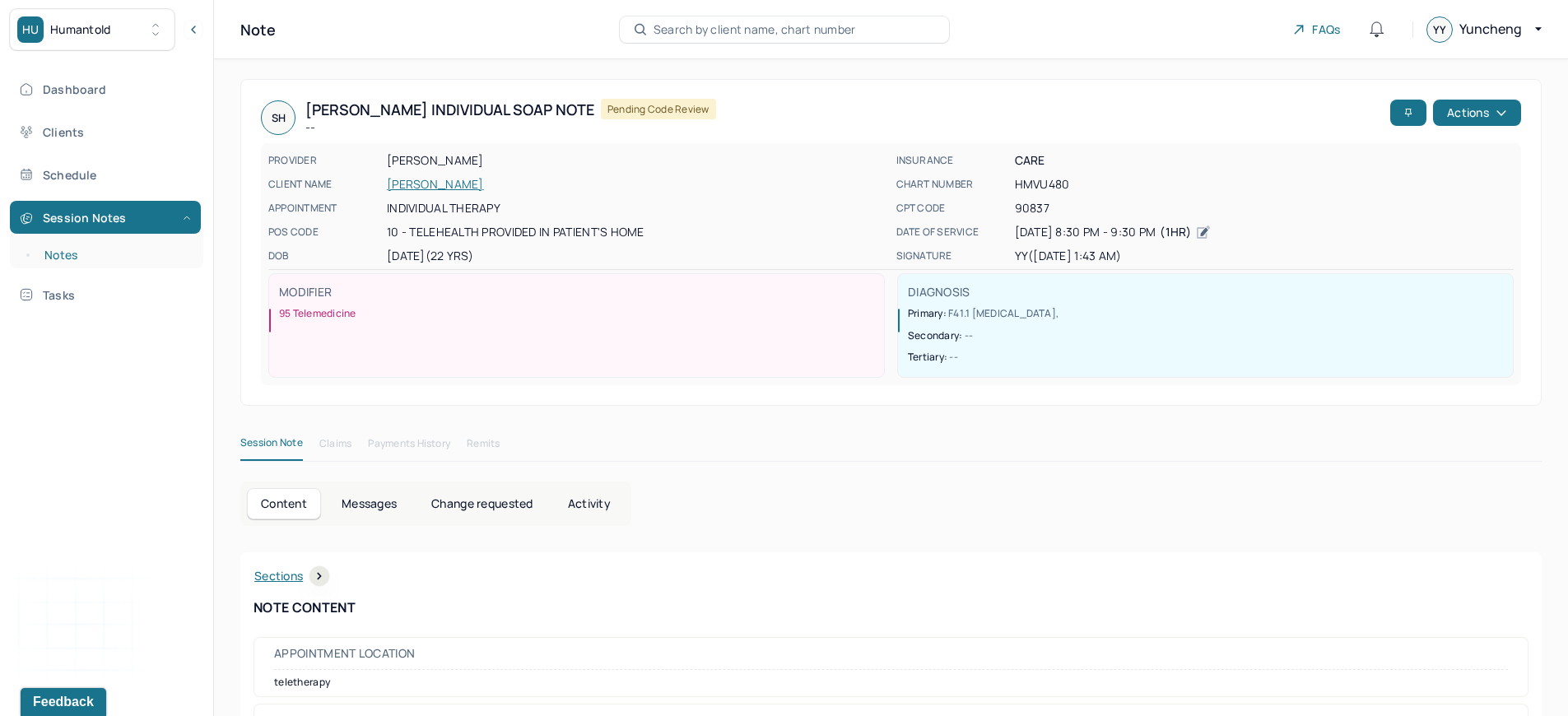 click on "Notes" at bounding box center (114, 255) 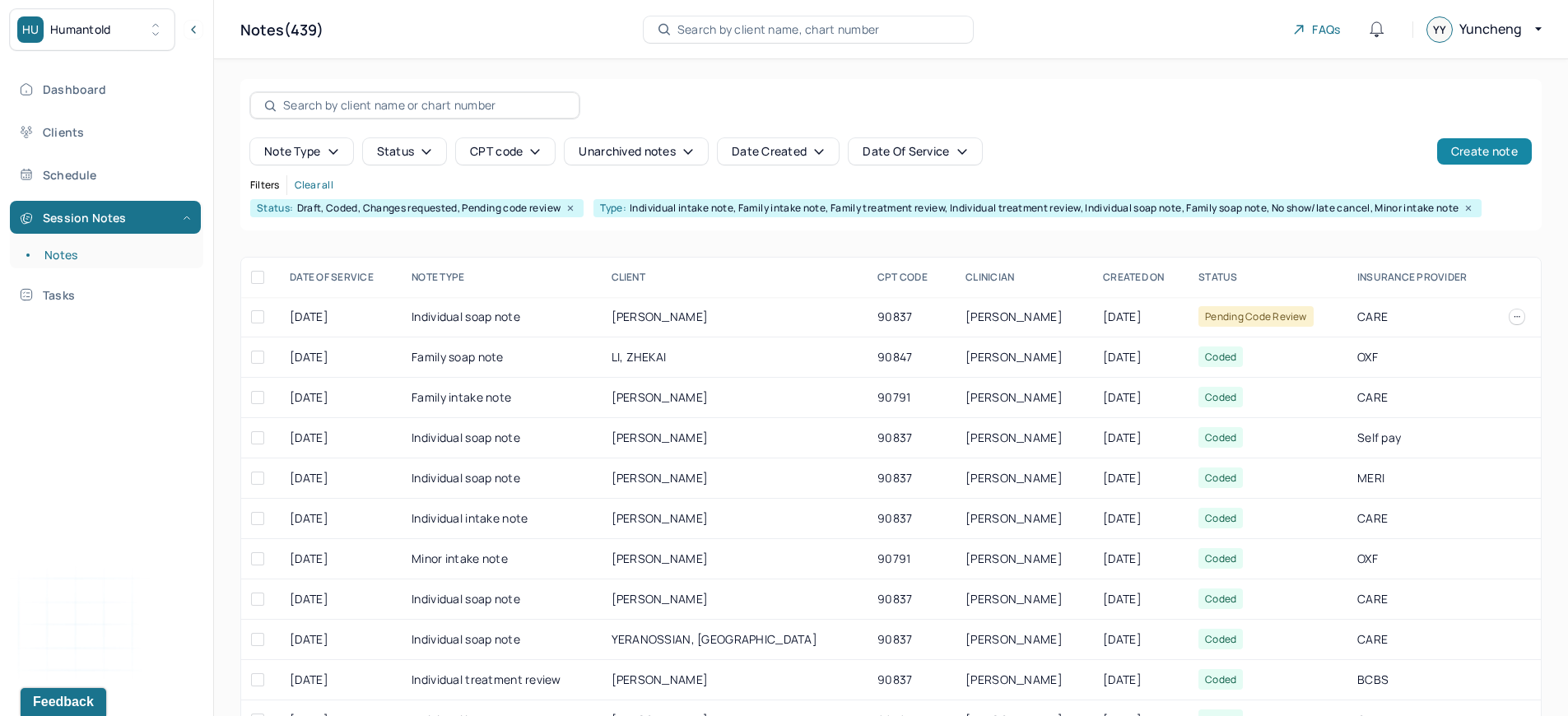 click on "Create note" at bounding box center [1484, 151] 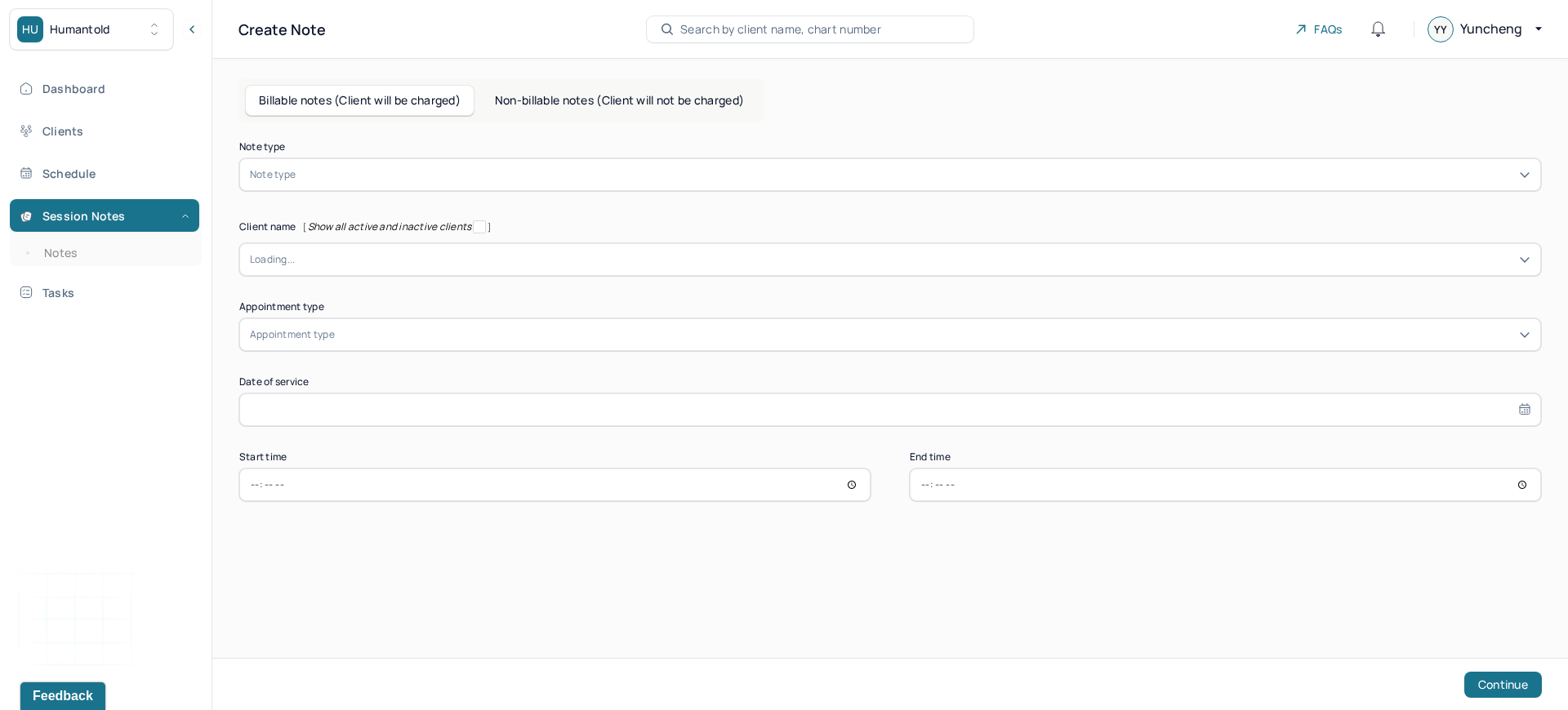 click at bounding box center (915, 175) 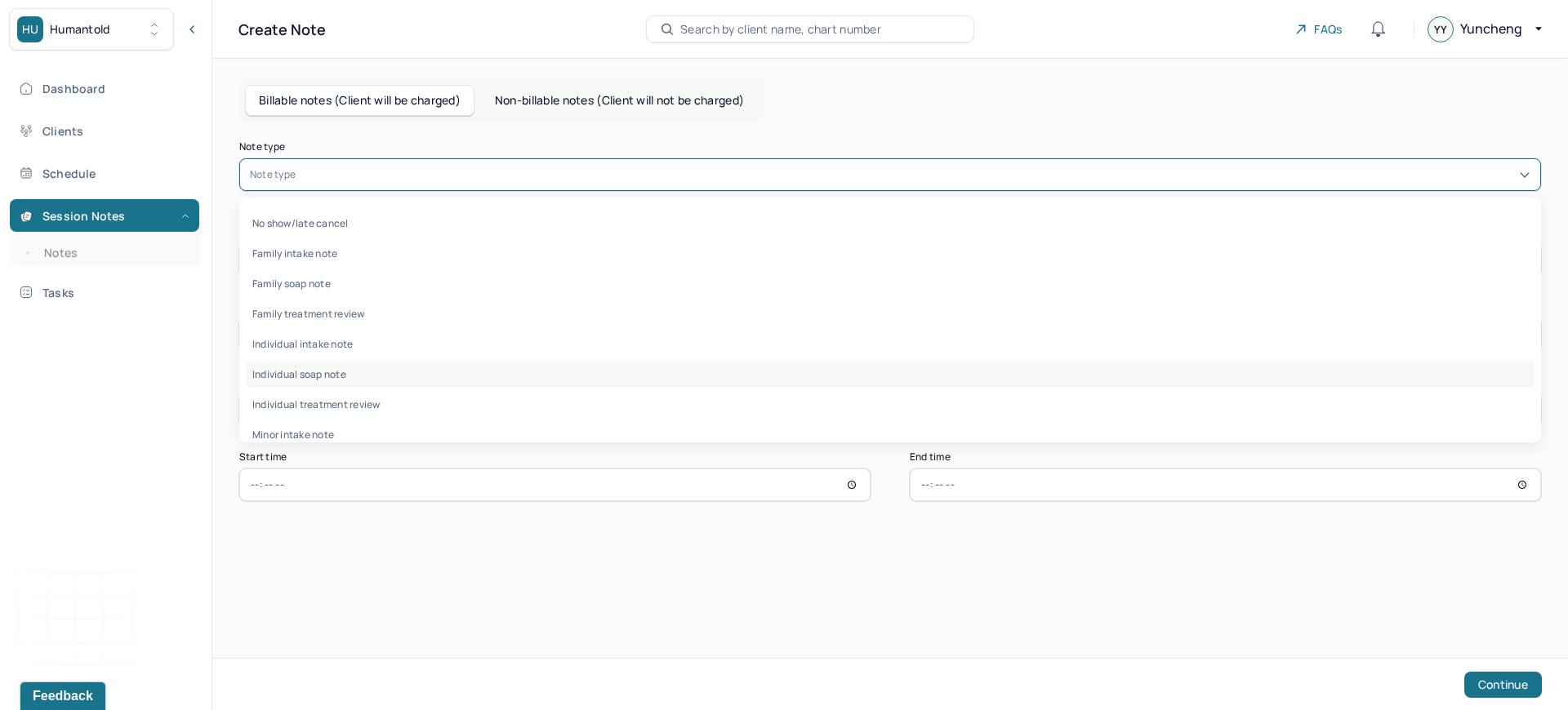 click on "Individual soap note" at bounding box center [890, 374] 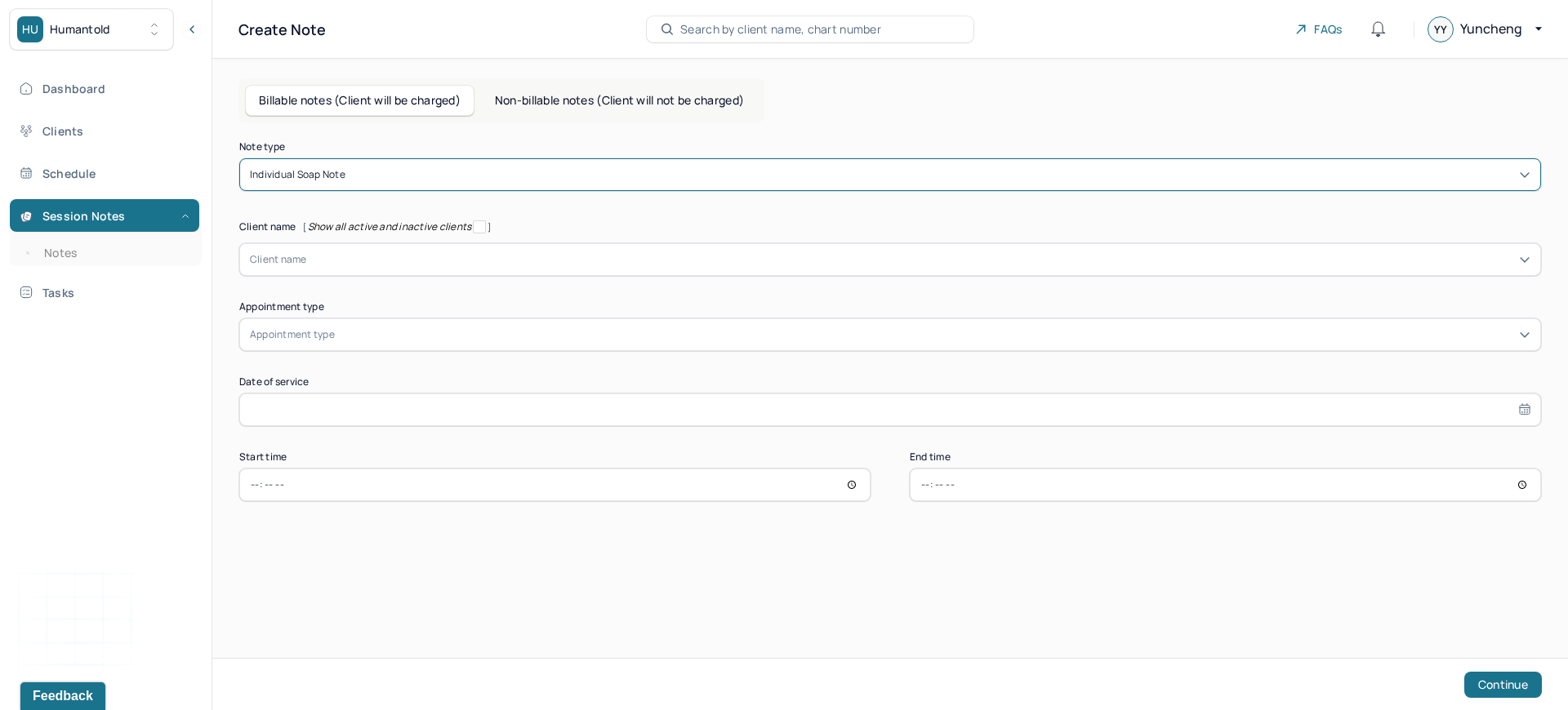 click at bounding box center [919, 260] 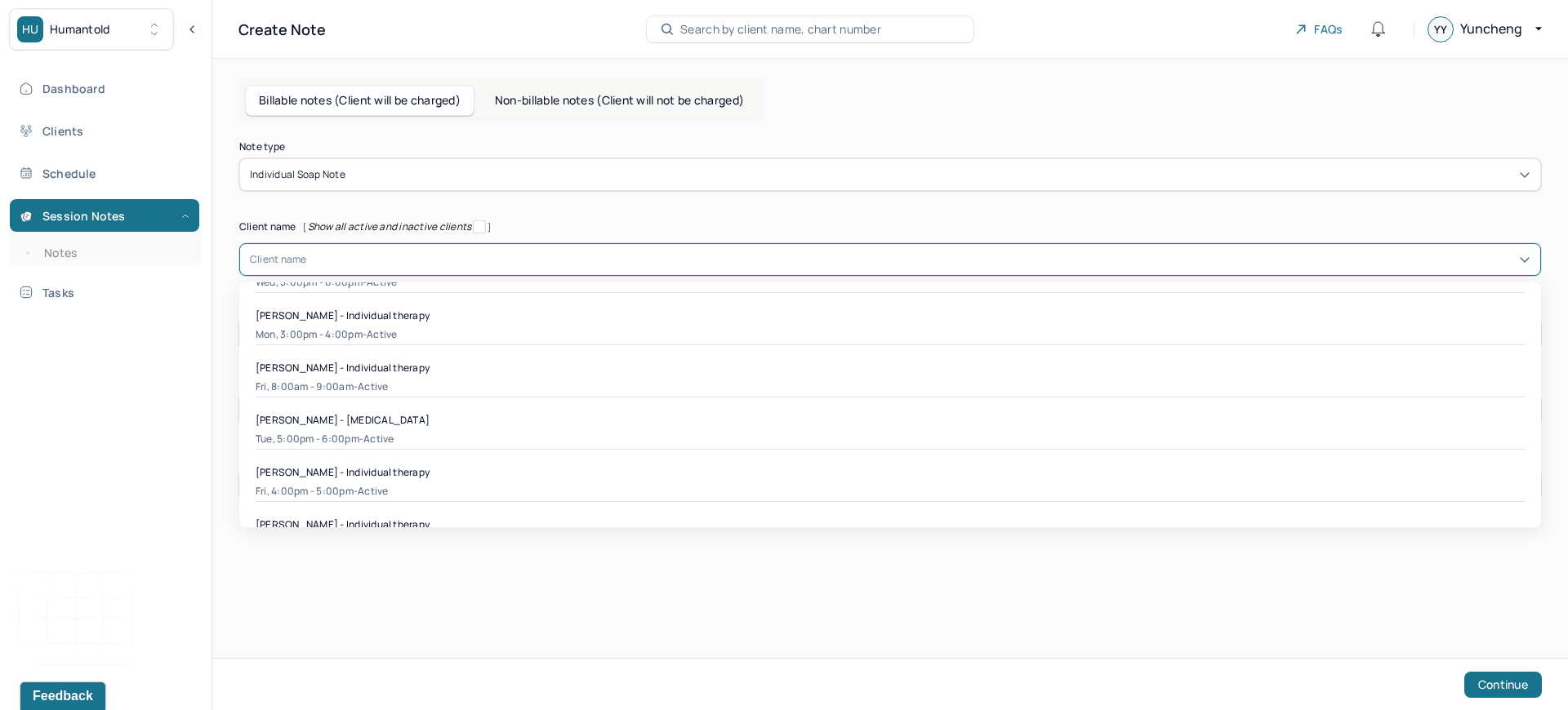 scroll, scrollTop: 544, scrollLeft: 0, axis: vertical 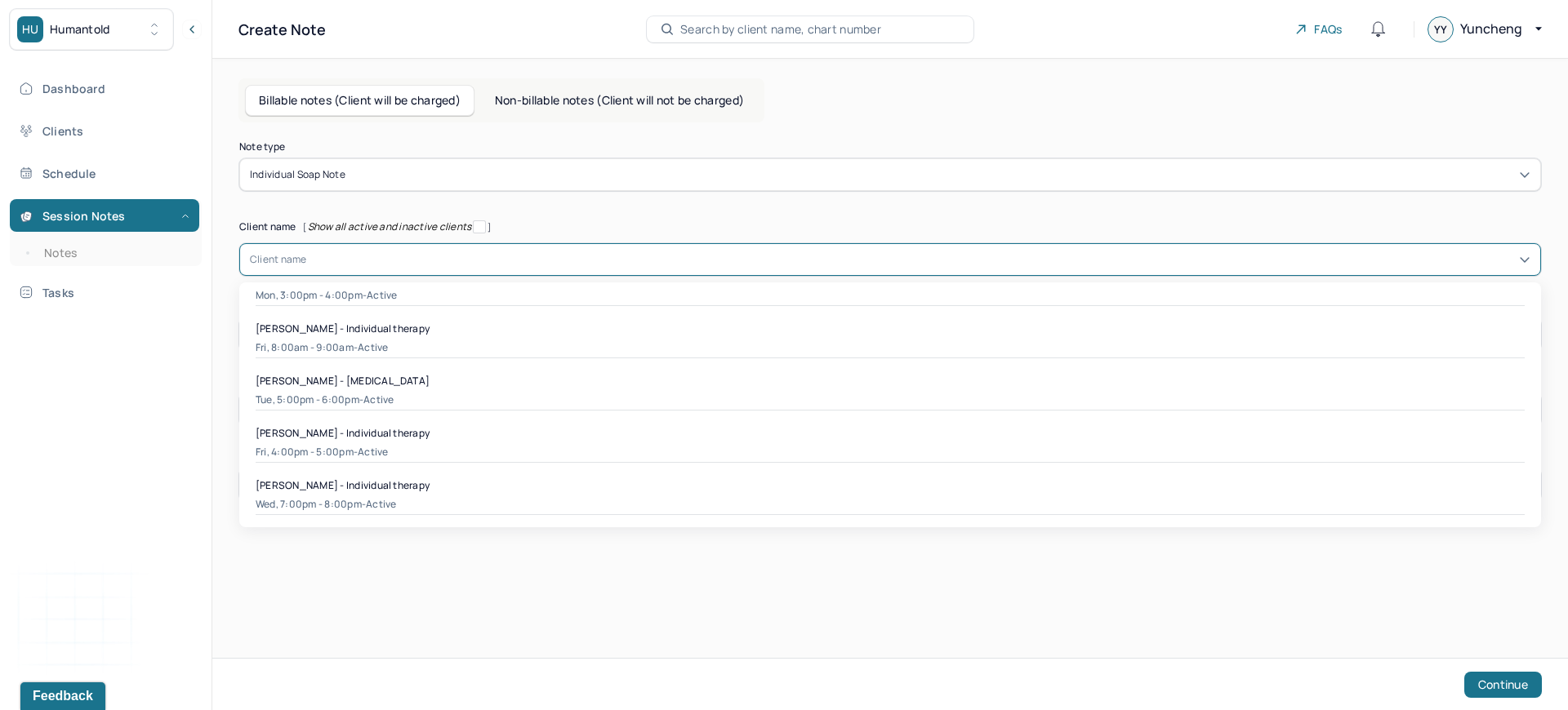 type on "e" 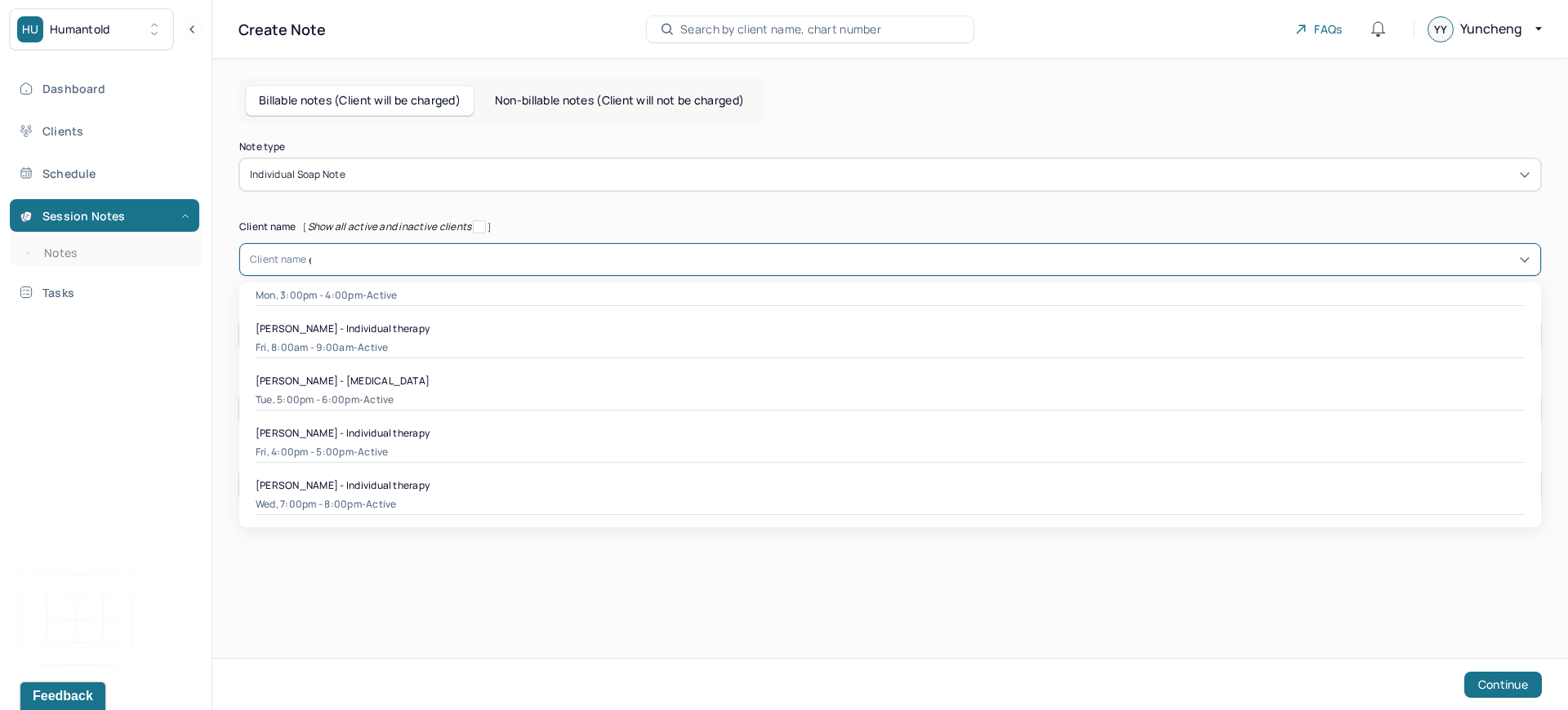 scroll, scrollTop: 0, scrollLeft: 0, axis: both 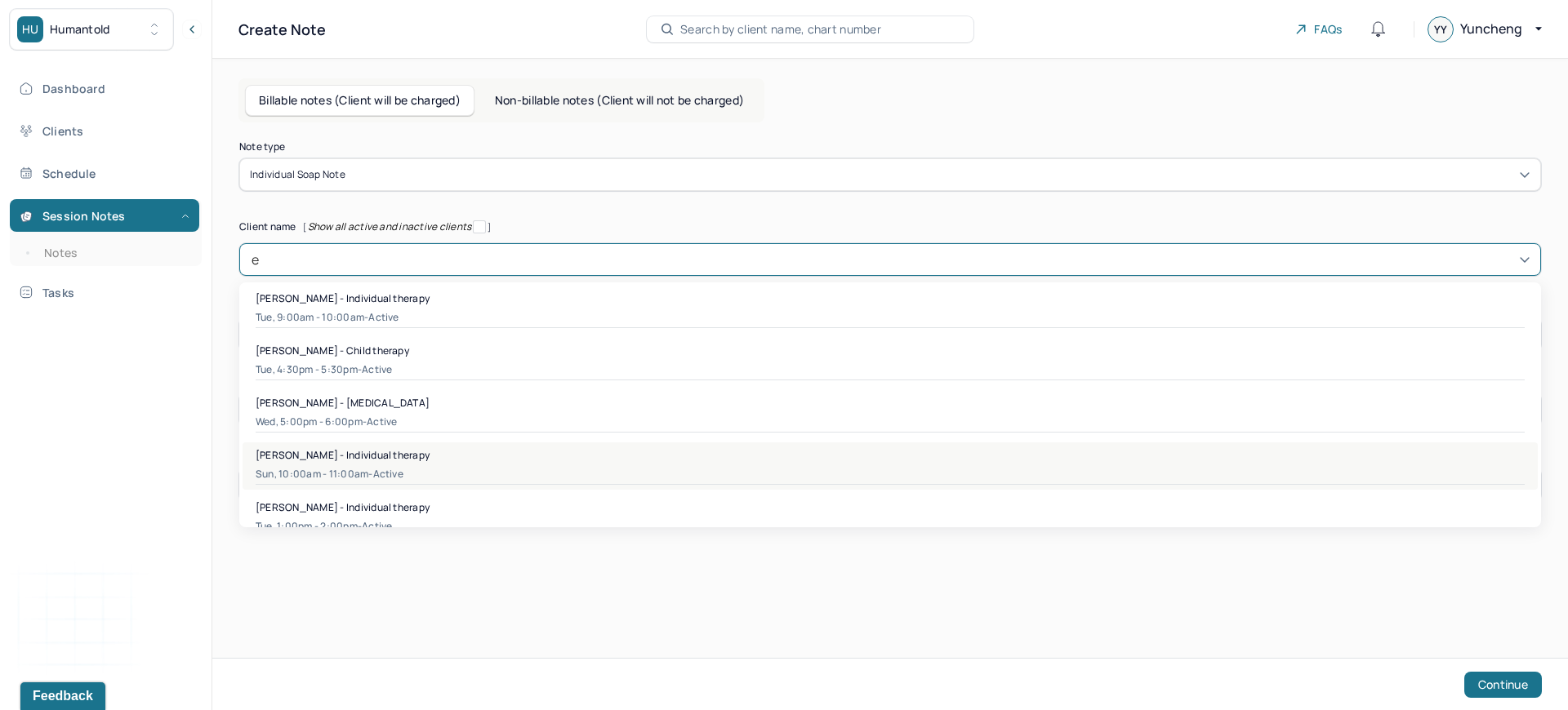 click on "active" at bounding box center [388, 474] 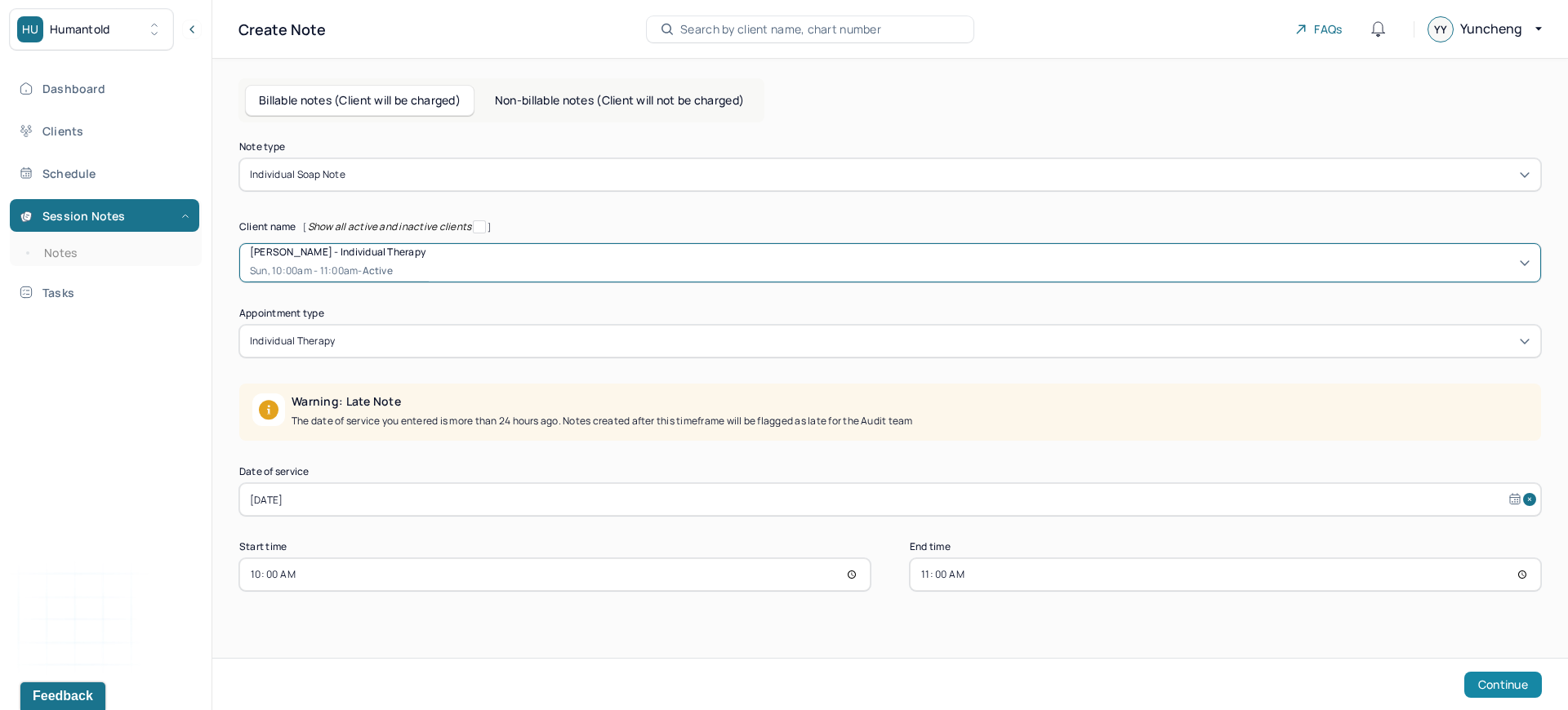 click on "Continue" at bounding box center (1503, 685) 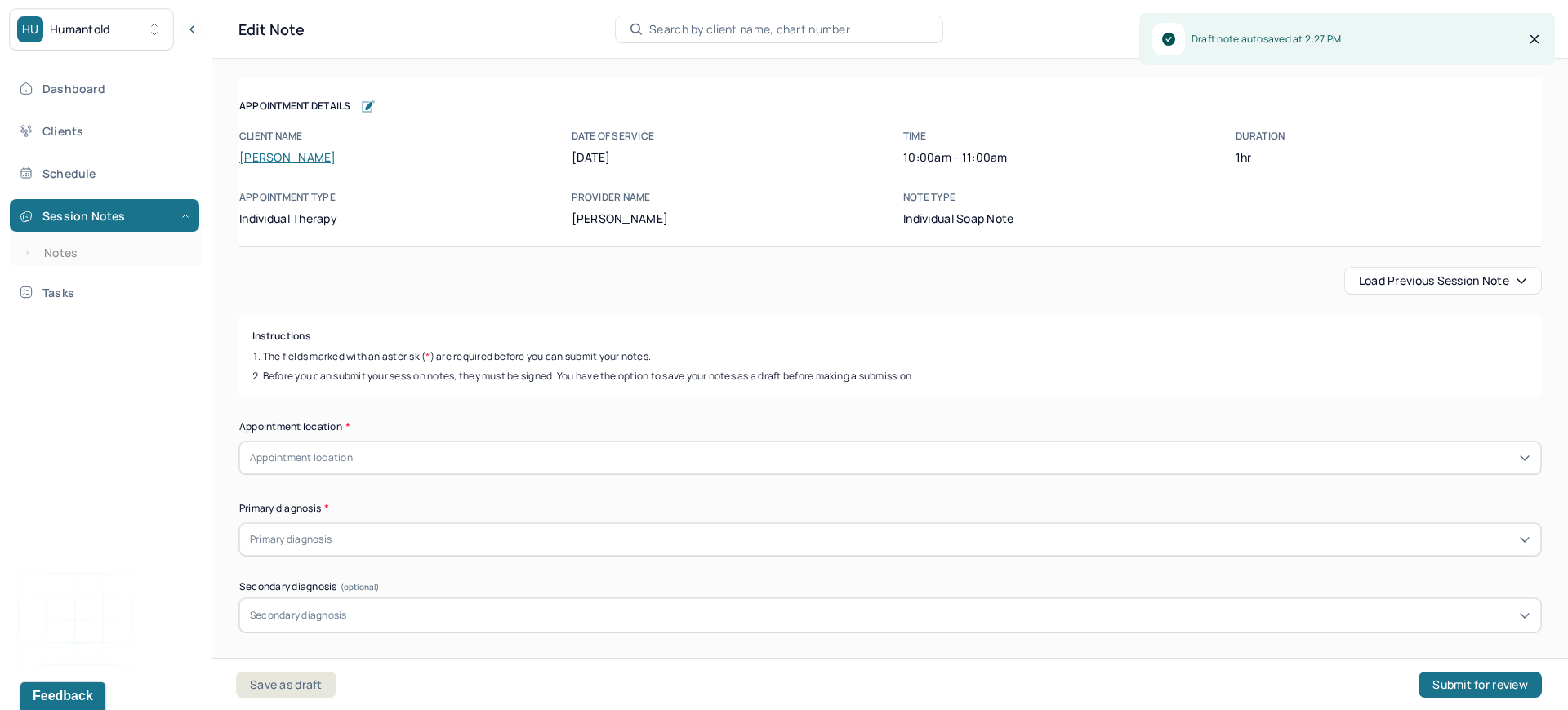 click on "Load previous session note" at bounding box center (1443, 281) 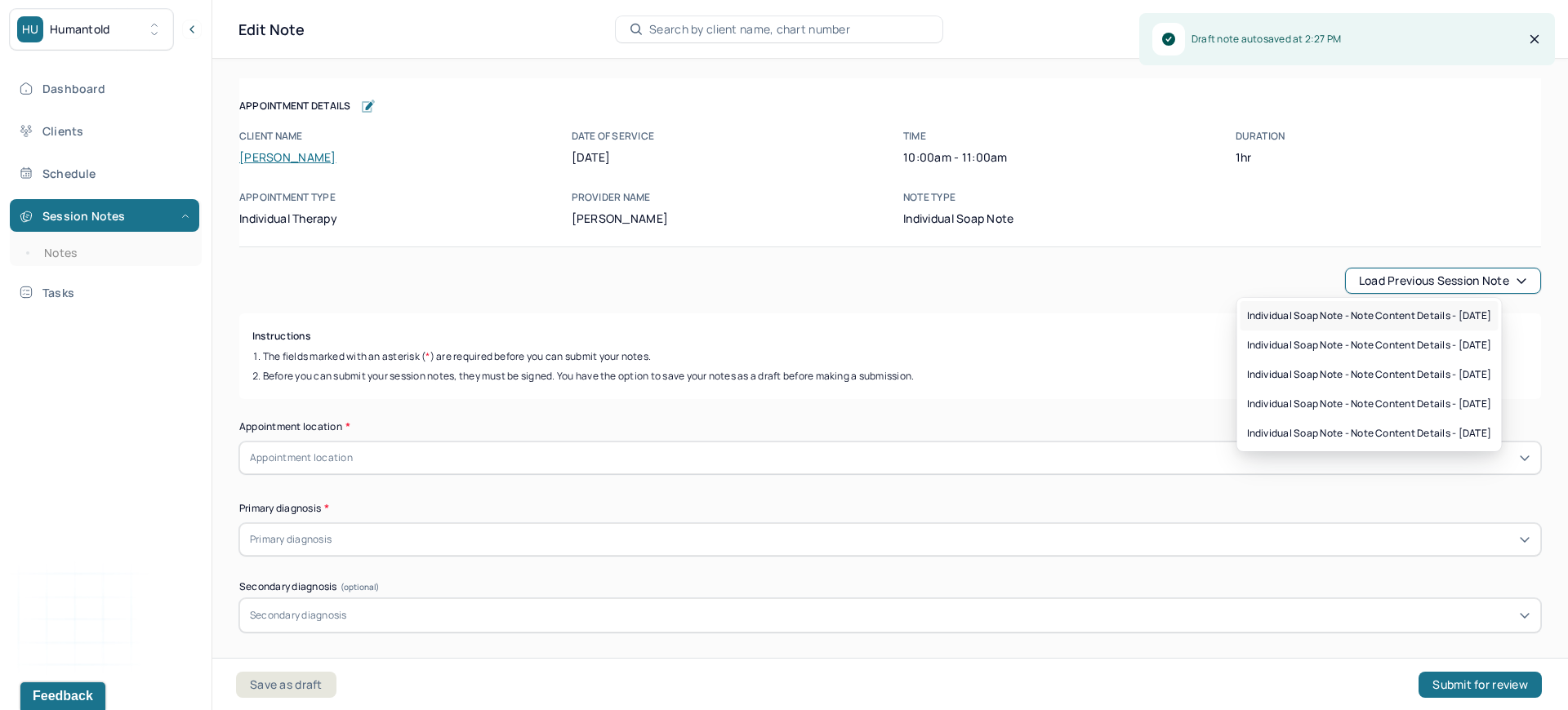click on "Individual soap note   - Note content Details -   [DATE]" at bounding box center [1370, 316] 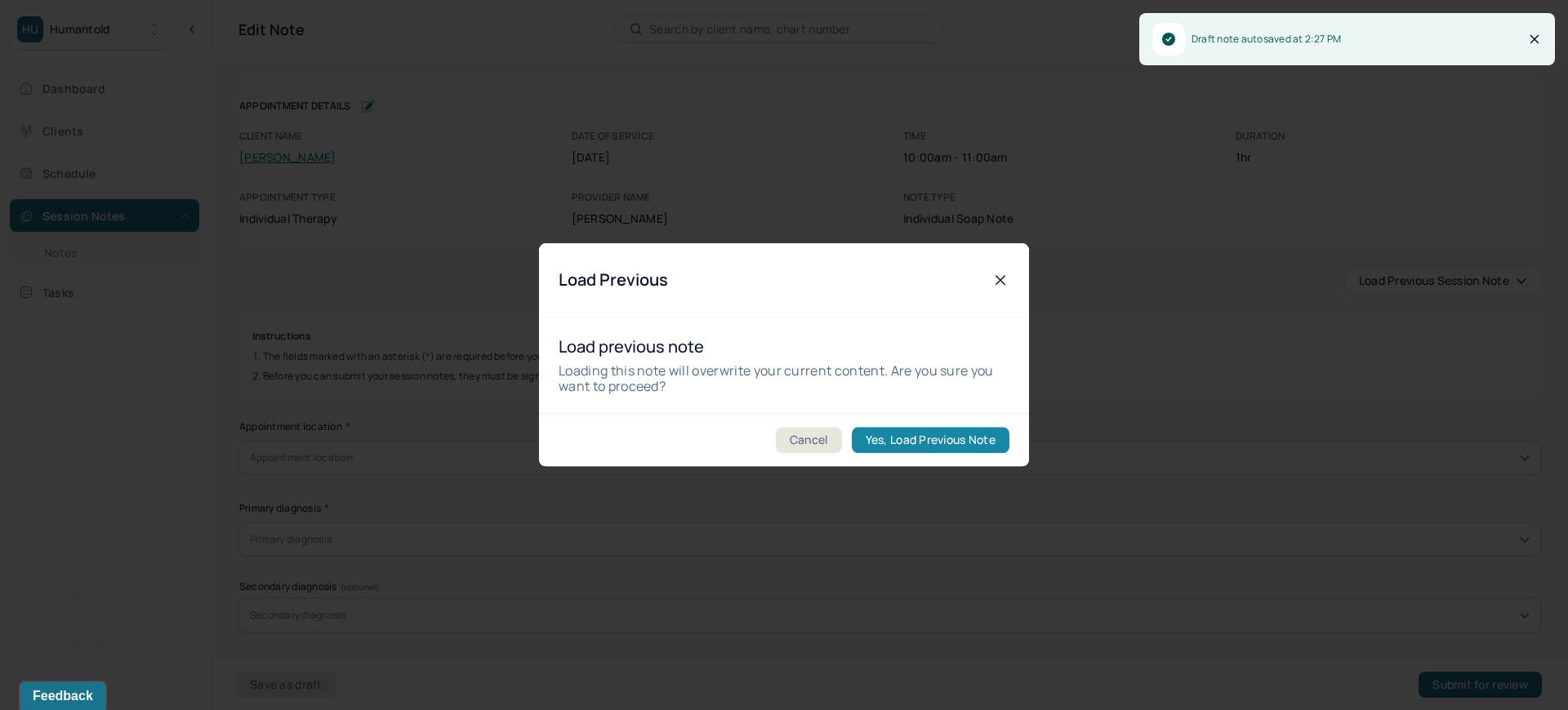 click on "Yes, Load Previous Note" at bounding box center (930, 441) 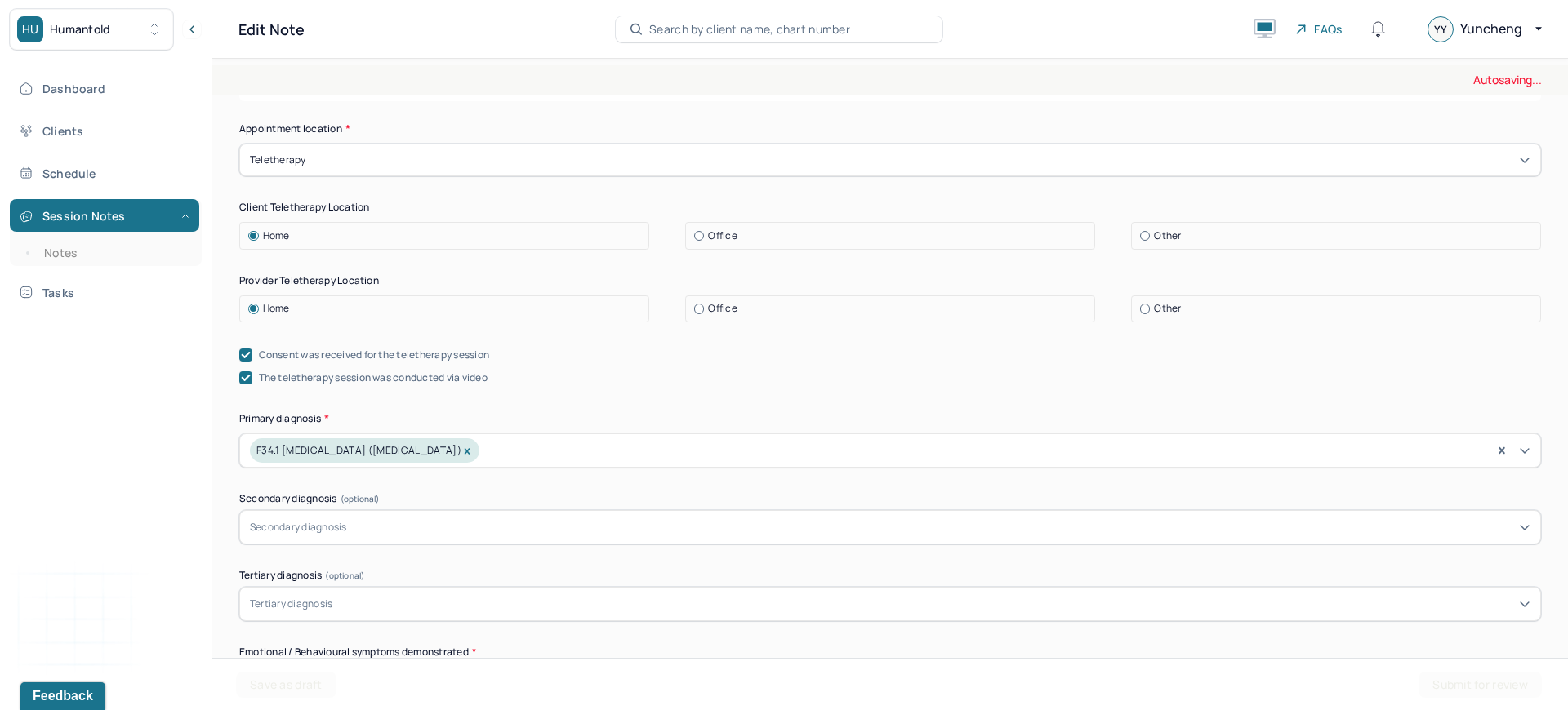 scroll, scrollTop: 580, scrollLeft: 0, axis: vertical 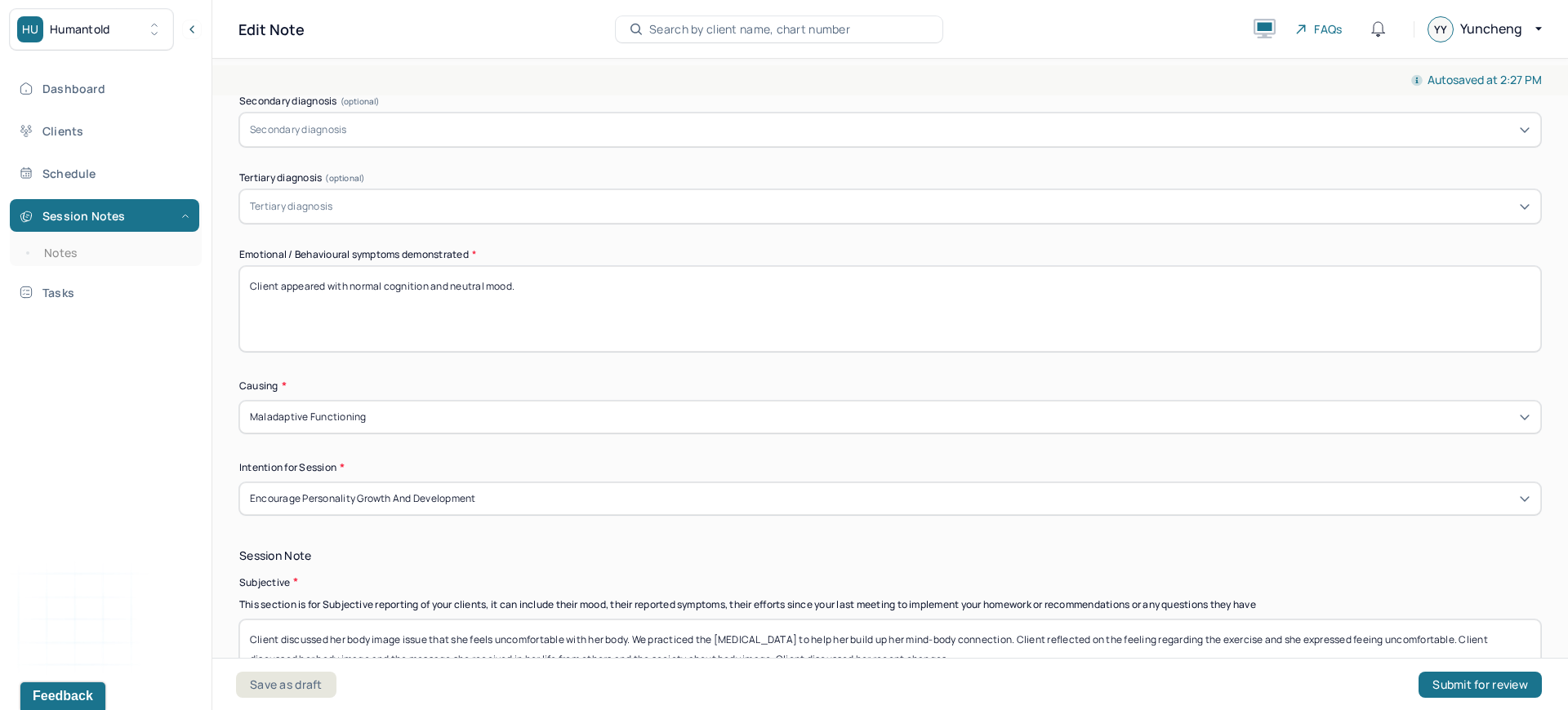 click on "Client appeared with normal cognition and neutral mood." at bounding box center (890, 308) 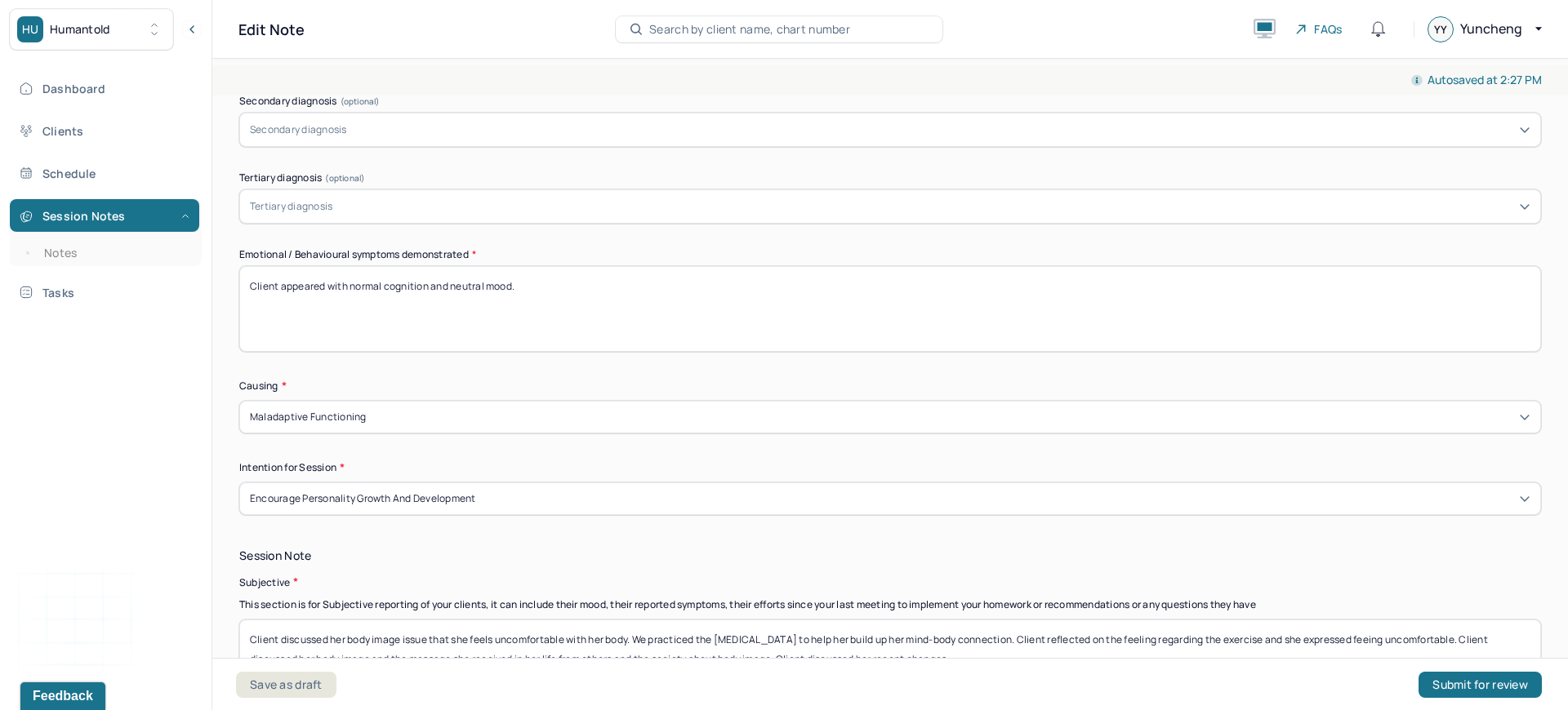 drag, startPoint x: 327, startPoint y: 279, endPoint x: 512, endPoint y: 276, distance: 185.02432 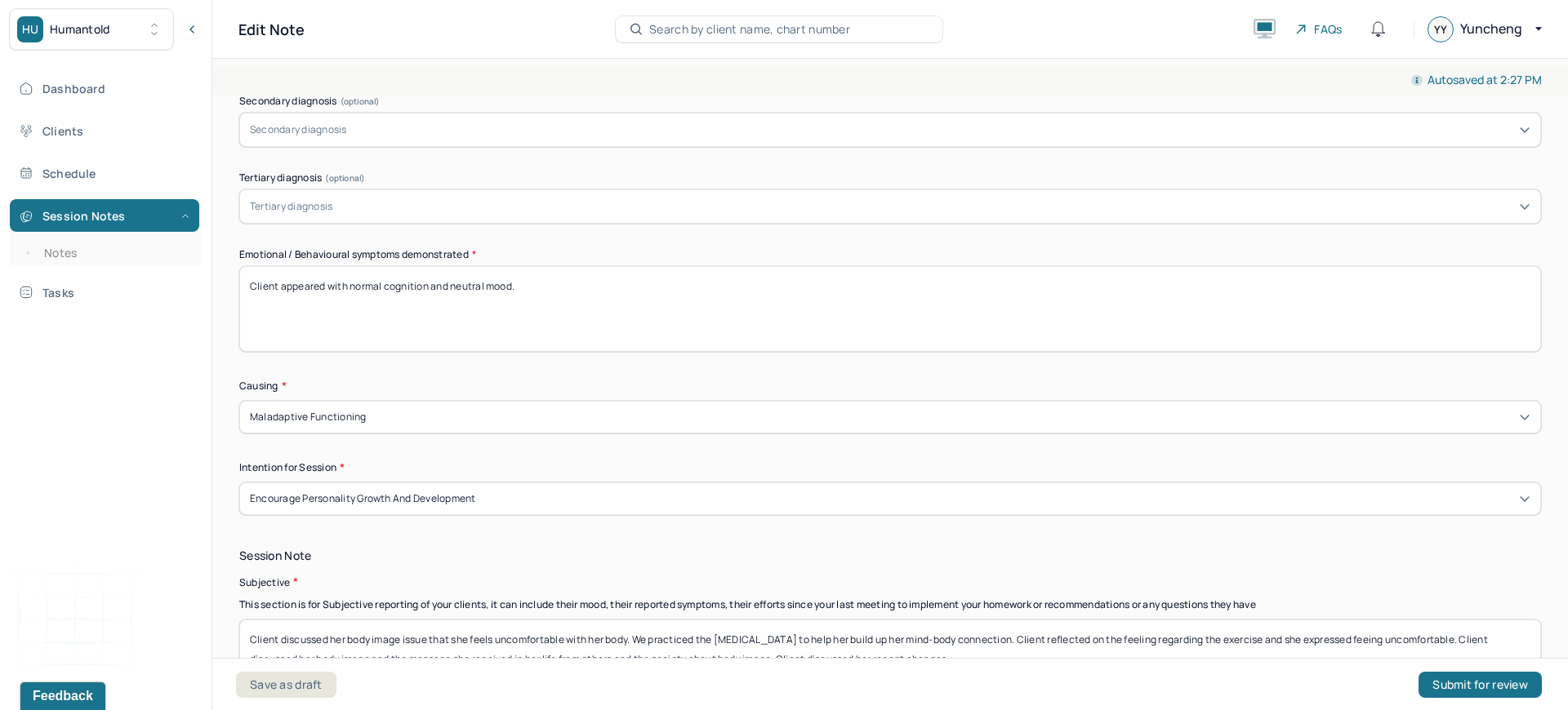 click on "Client appeared with normal cognition and neutral mood." at bounding box center [890, 308] 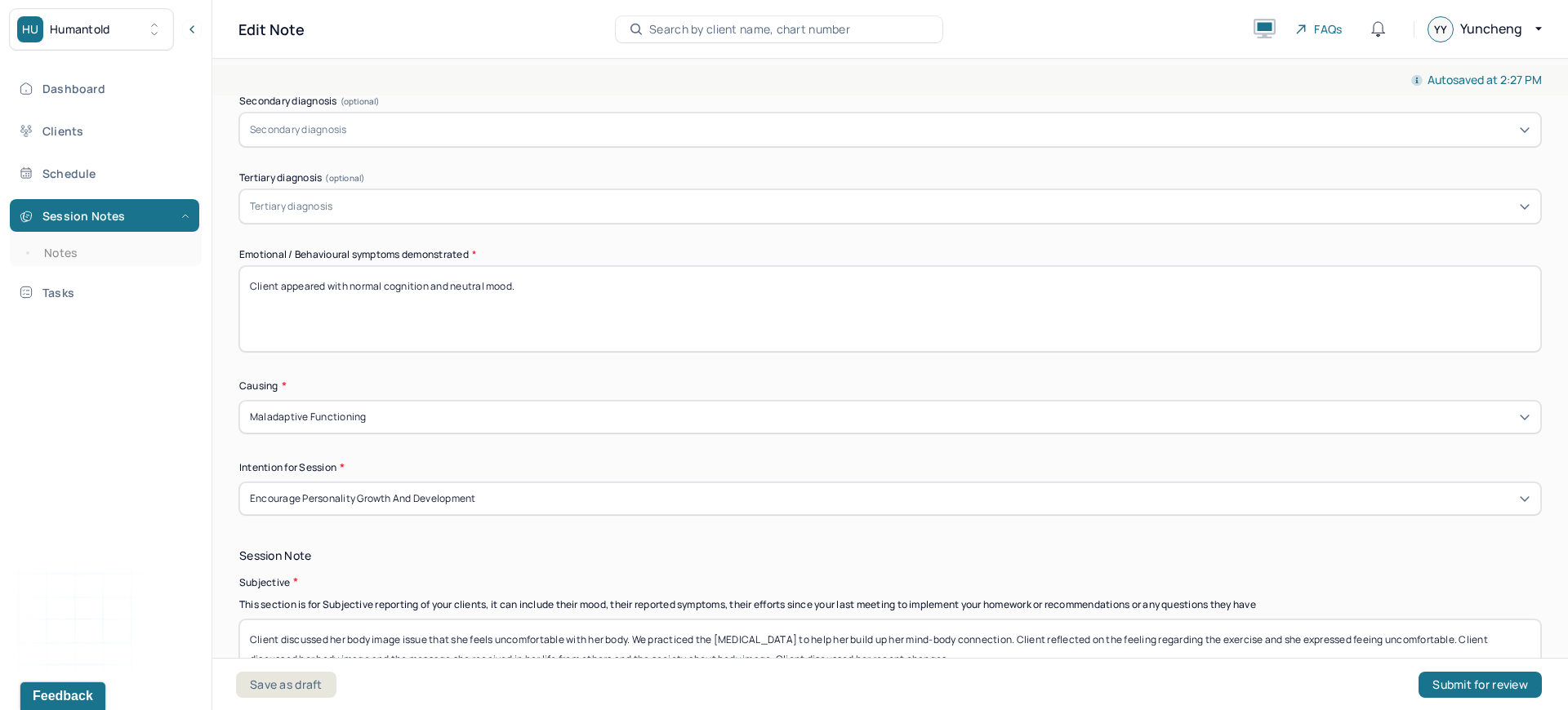 drag, startPoint x: 280, startPoint y: 281, endPoint x: 510, endPoint y: 282, distance: 230.00217 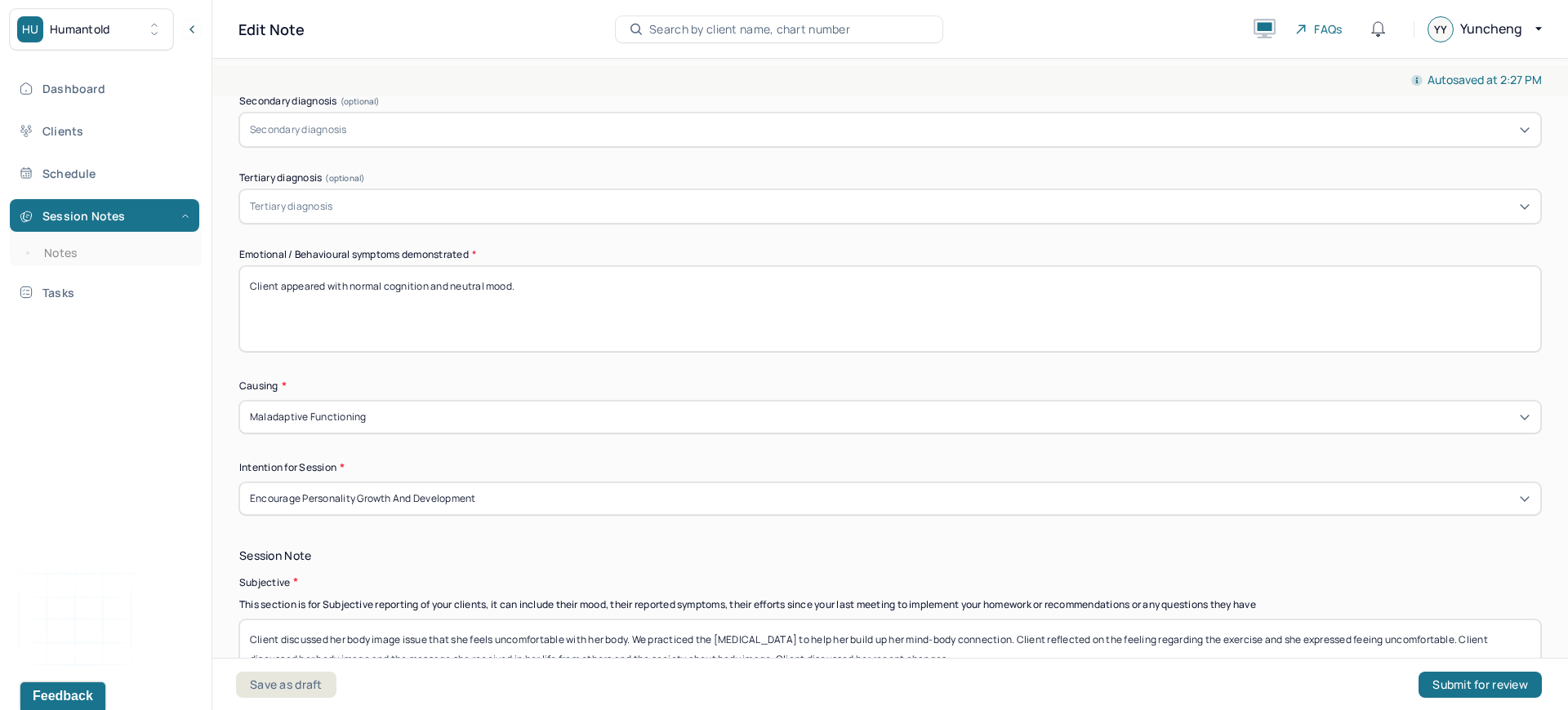 click on "Client appeared with normal cognition and neutral mood." at bounding box center (890, 308) 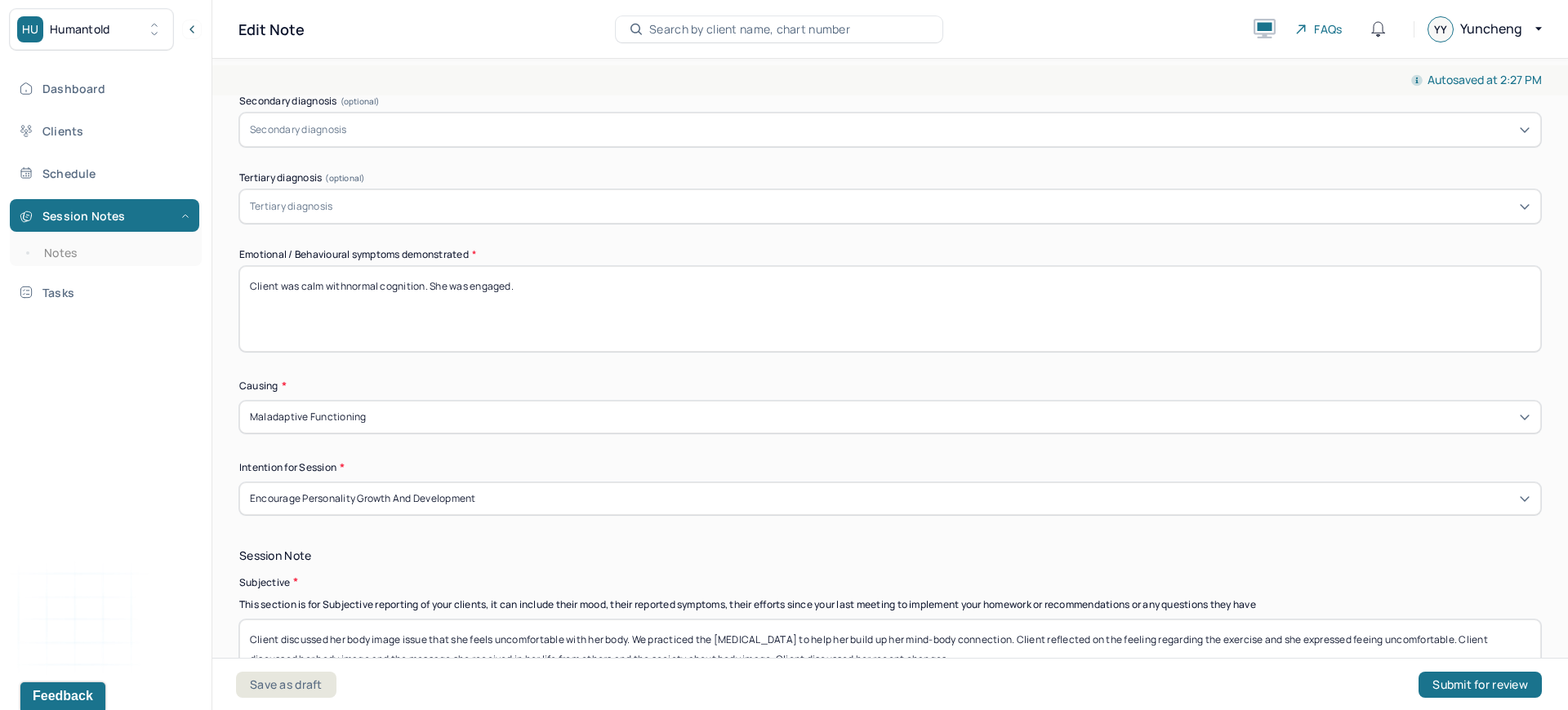 click on "Client appeared with normal cognition and neutral mood." at bounding box center (890, 308) 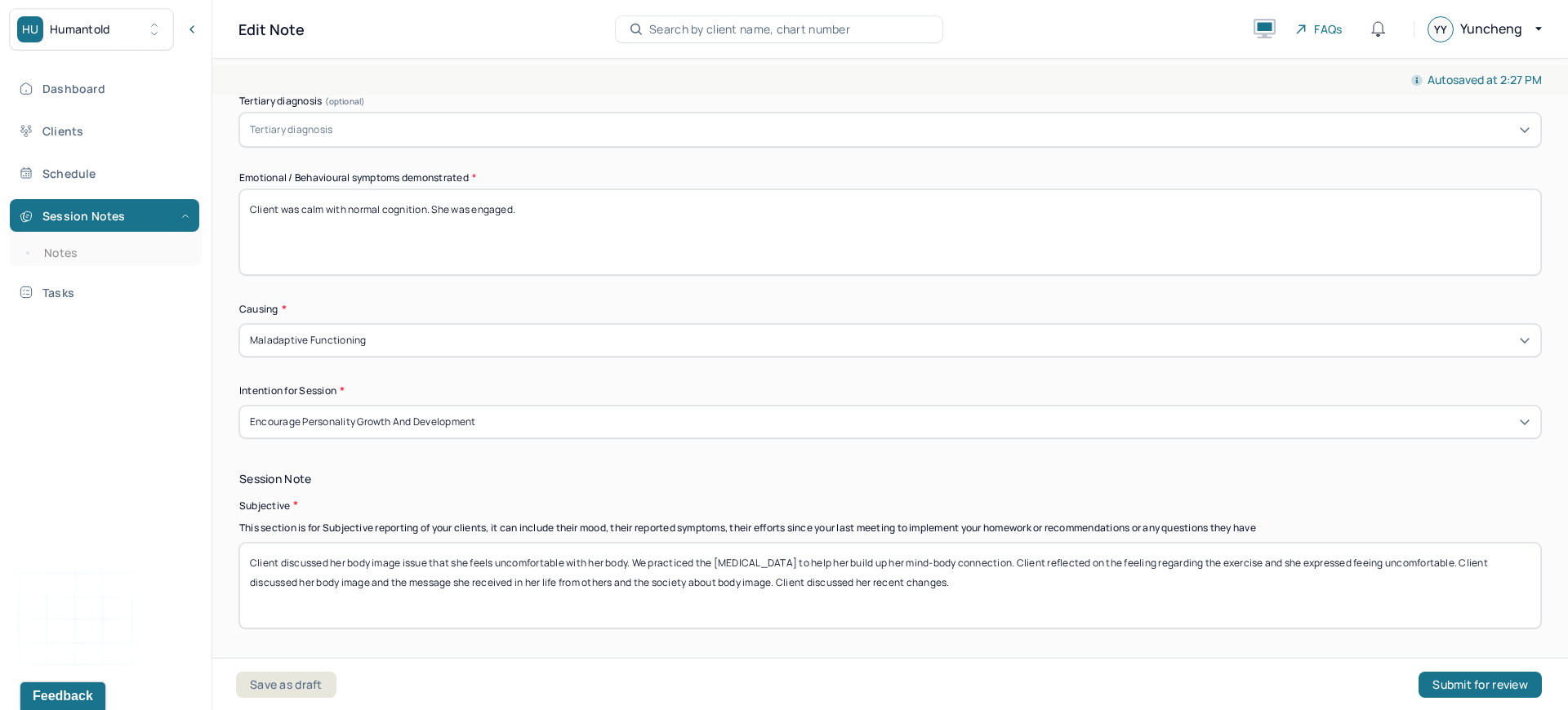 scroll, scrollTop: 775, scrollLeft: 0, axis: vertical 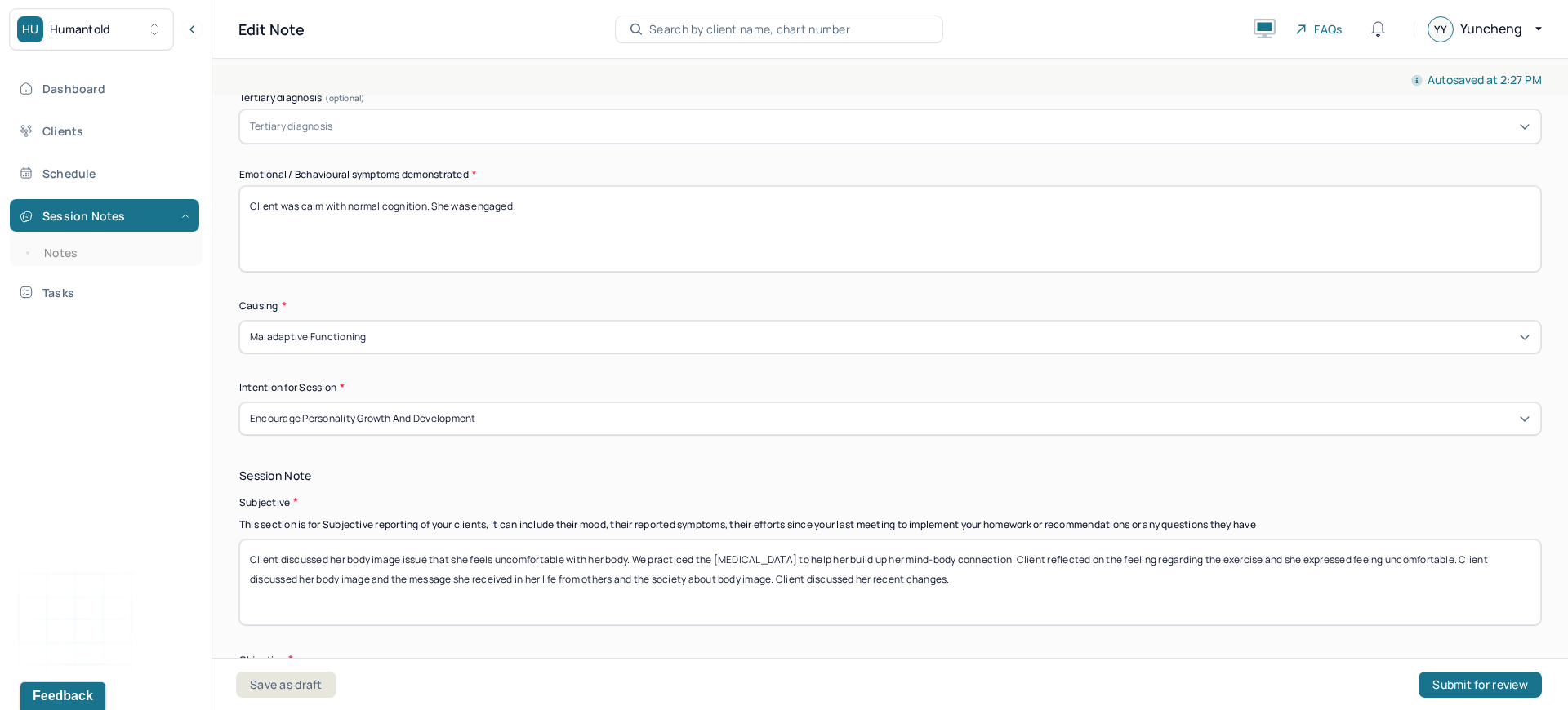 type on "Client was calm with normal cognition. She was engaged." 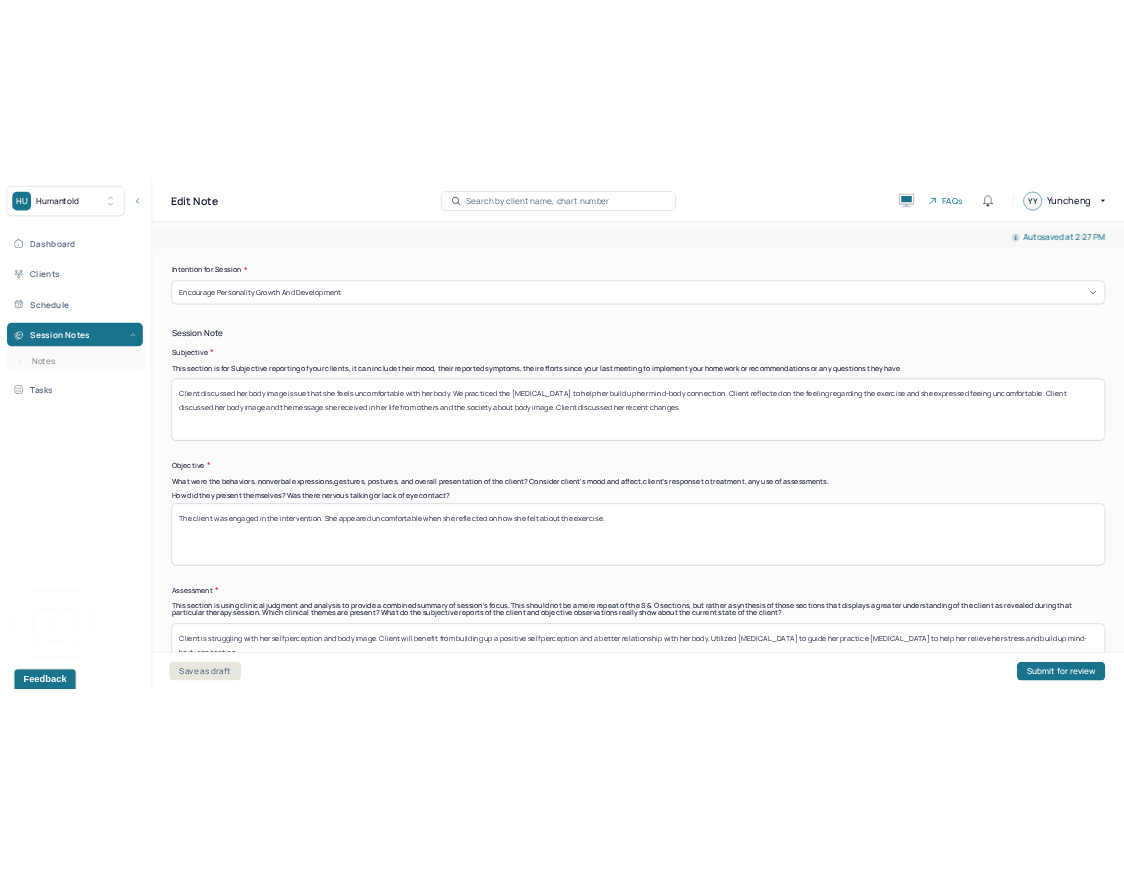 scroll, scrollTop: 1304, scrollLeft: 0, axis: vertical 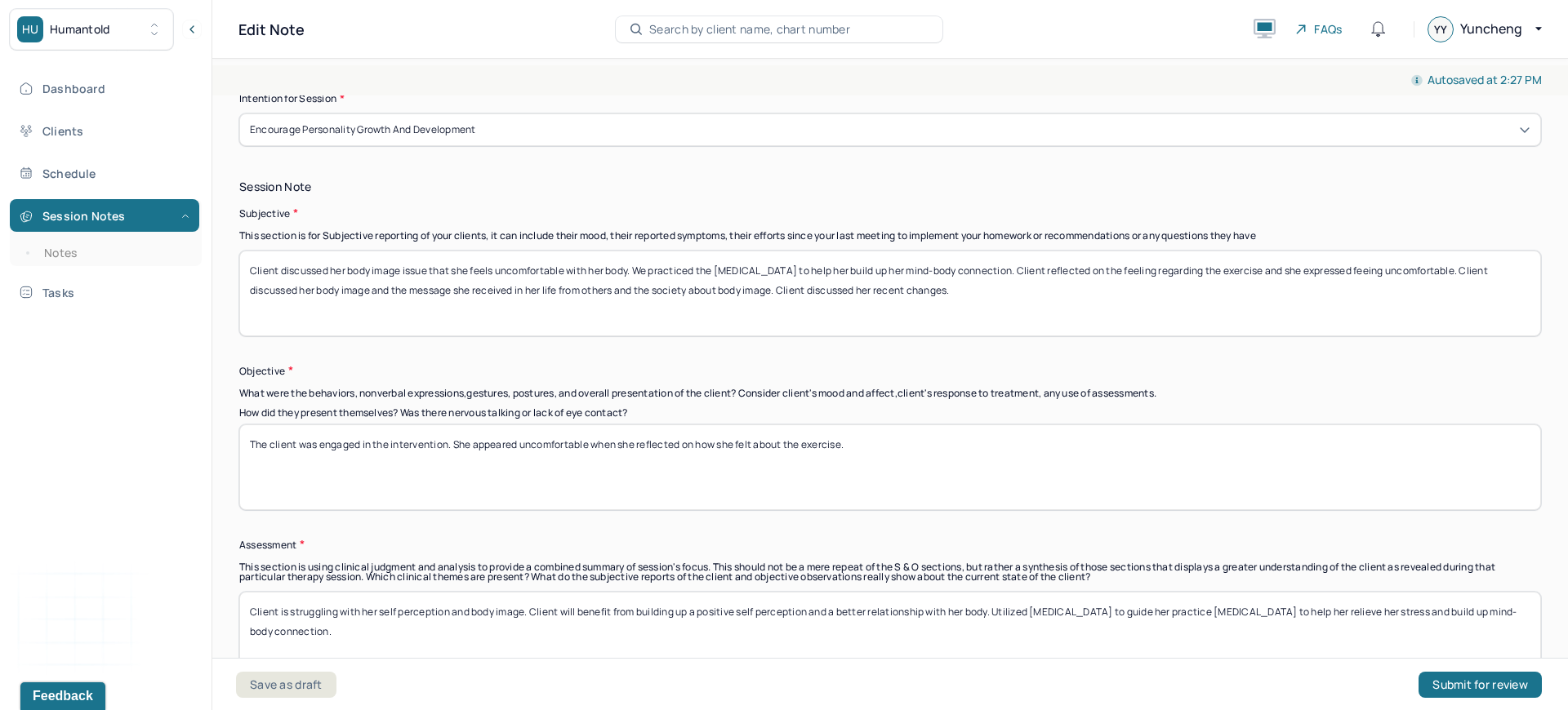 click on "Client discussed her body image issue that she feels uncomfortable with her body. We practiced the [MEDICAL_DATA] to help her build up her mind-body connection. Client reflected on the feeling regarding the exercise and she expressed feeing uncomfortable. Client discussed her body image and the message she received in her life from others and the society about body image. Client discussed her recent changes." at bounding box center [890, 293] 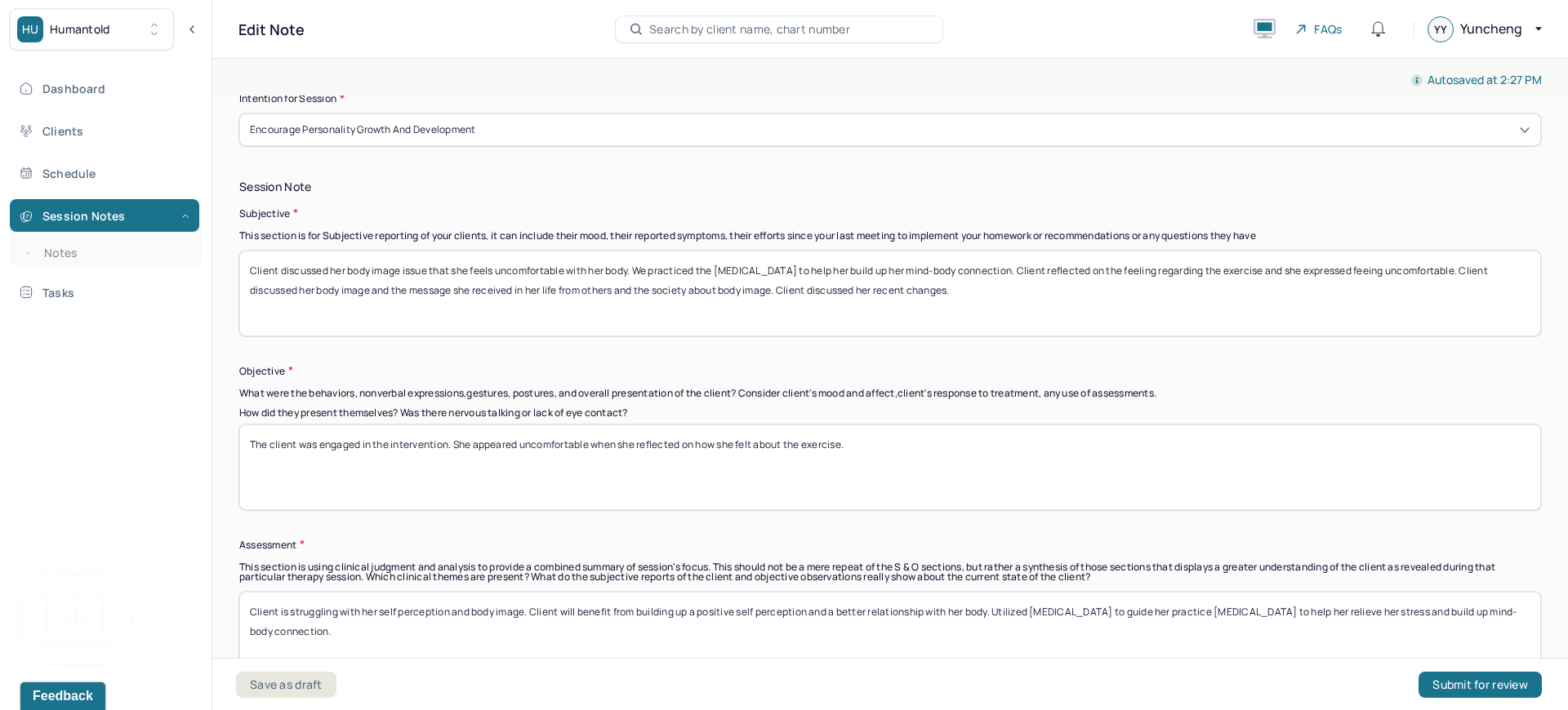 drag, startPoint x: 278, startPoint y: 267, endPoint x: 1098, endPoint y: 285, distance: 820.198 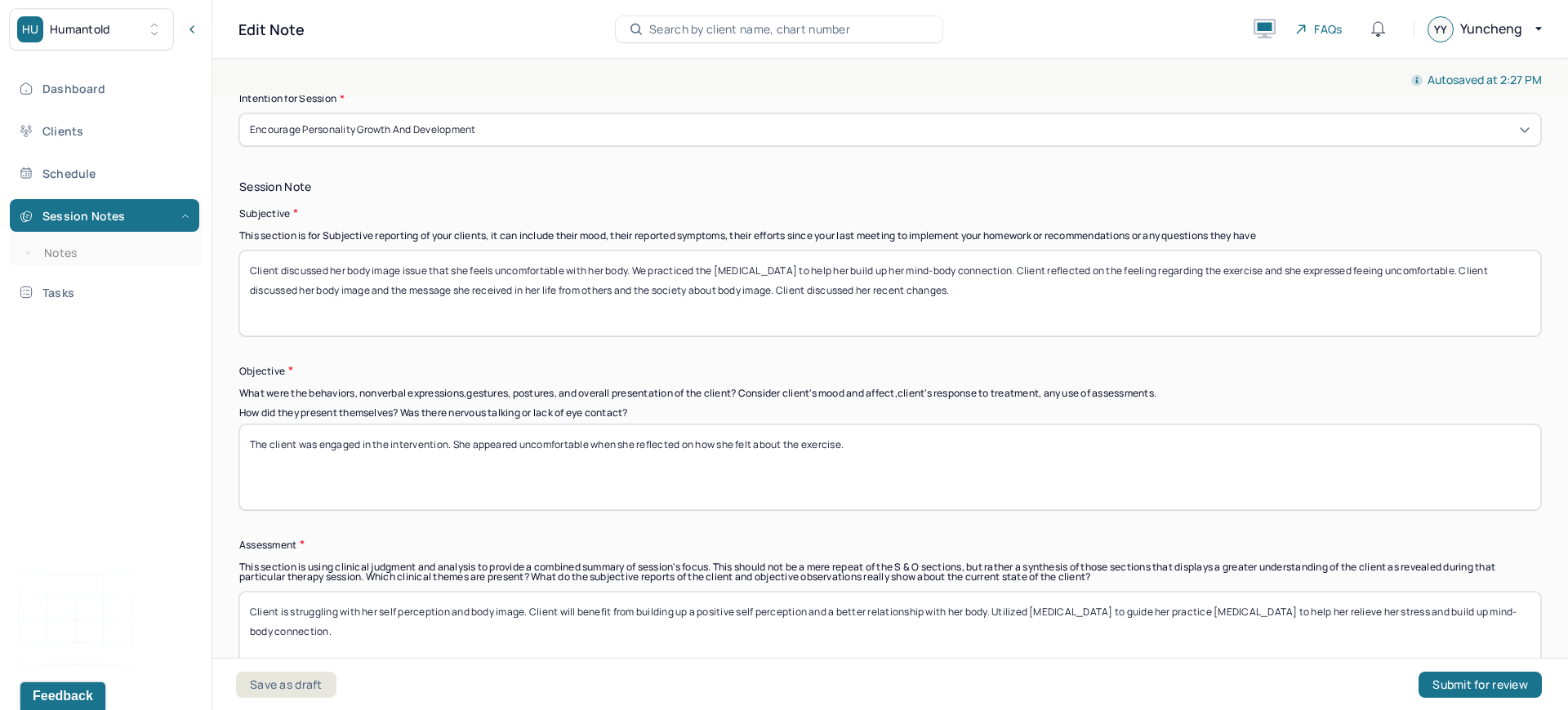 click on "Client discussed her body image issue that she feels uncomfortable with her body. We practiced the [MEDICAL_DATA] to help her build up her mind-body connection. Client reflected on the feeling regarding the exercise and she expressed feeing uncomfortable. Client discussed her body image and the message she received in her life from others and the society about body image. Client discussed her recent changes." at bounding box center (890, 293) 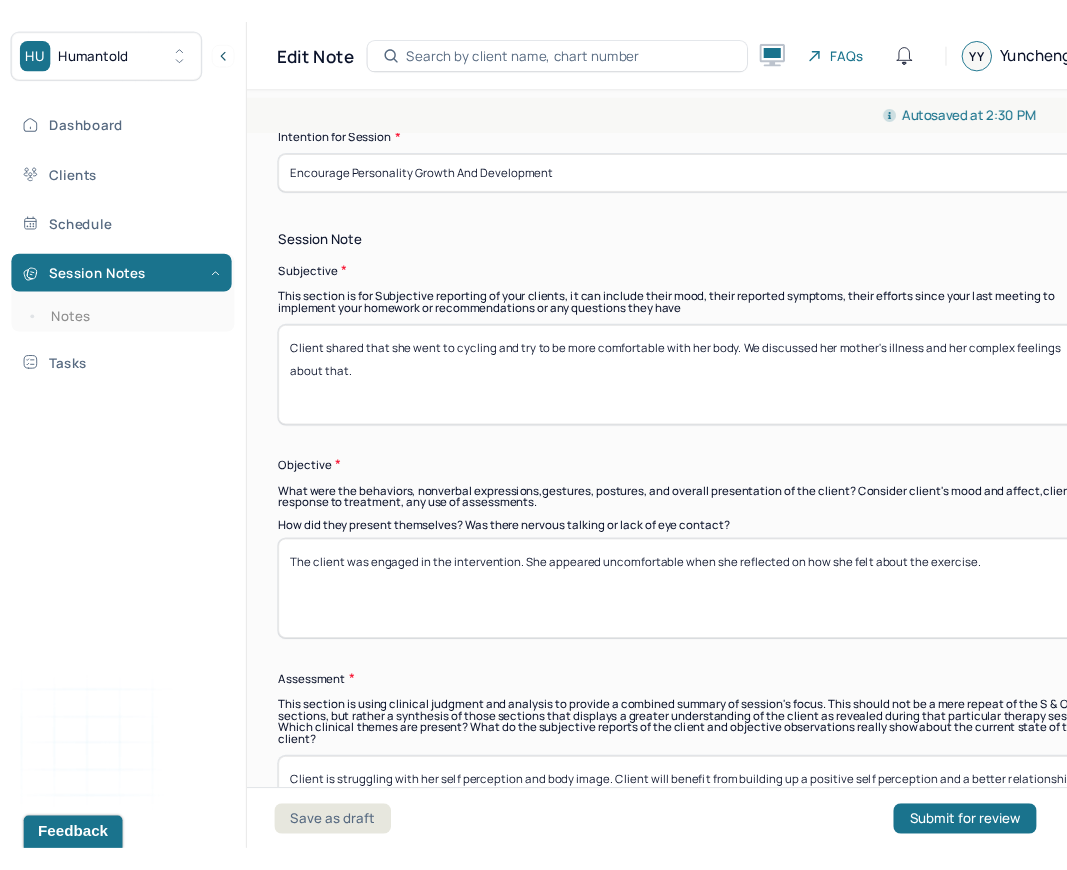 scroll, scrollTop: 1328, scrollLeft: 0, axis: vertical 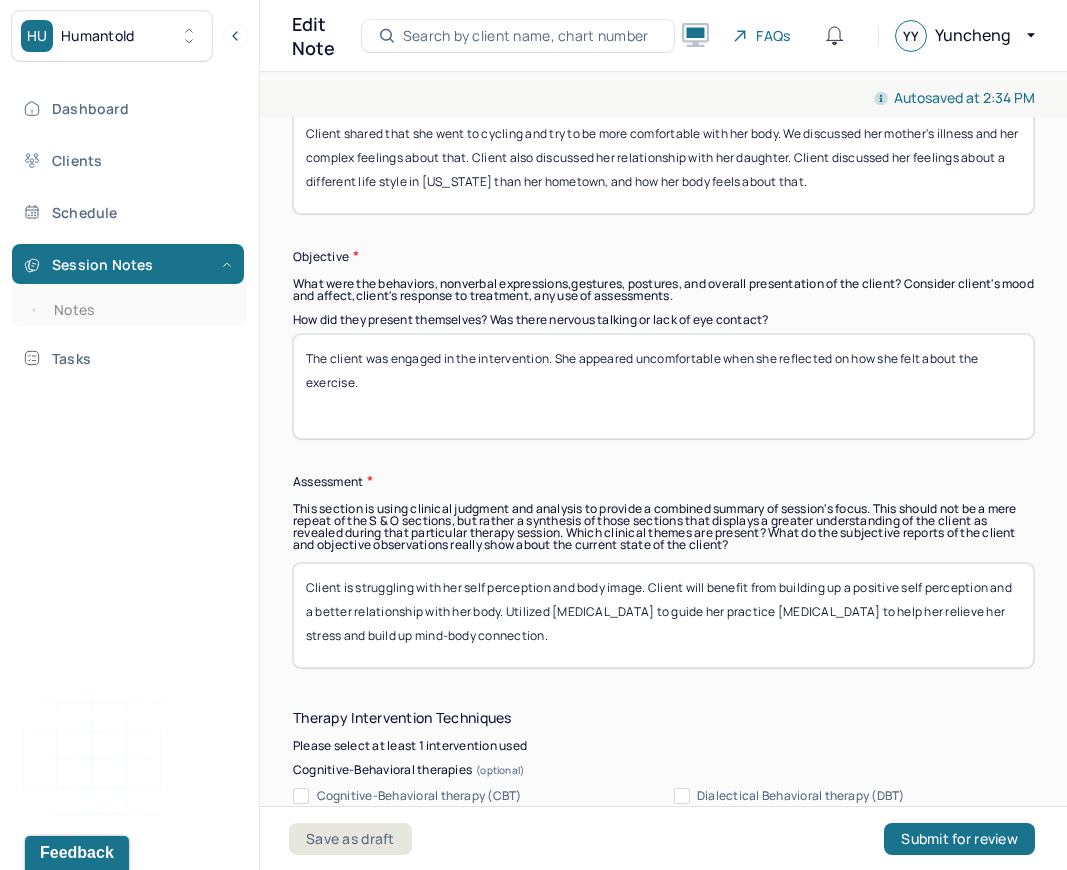 type on "Client shared that she went to cycling and try to be more comfortable with her body. We discussed her mother's illness and her complex feelings about that. Client also discussed her relationship with her daughter. Client discussed her feelings about a different life style in [US_STATE] than her hometown, and how her body feels about that." 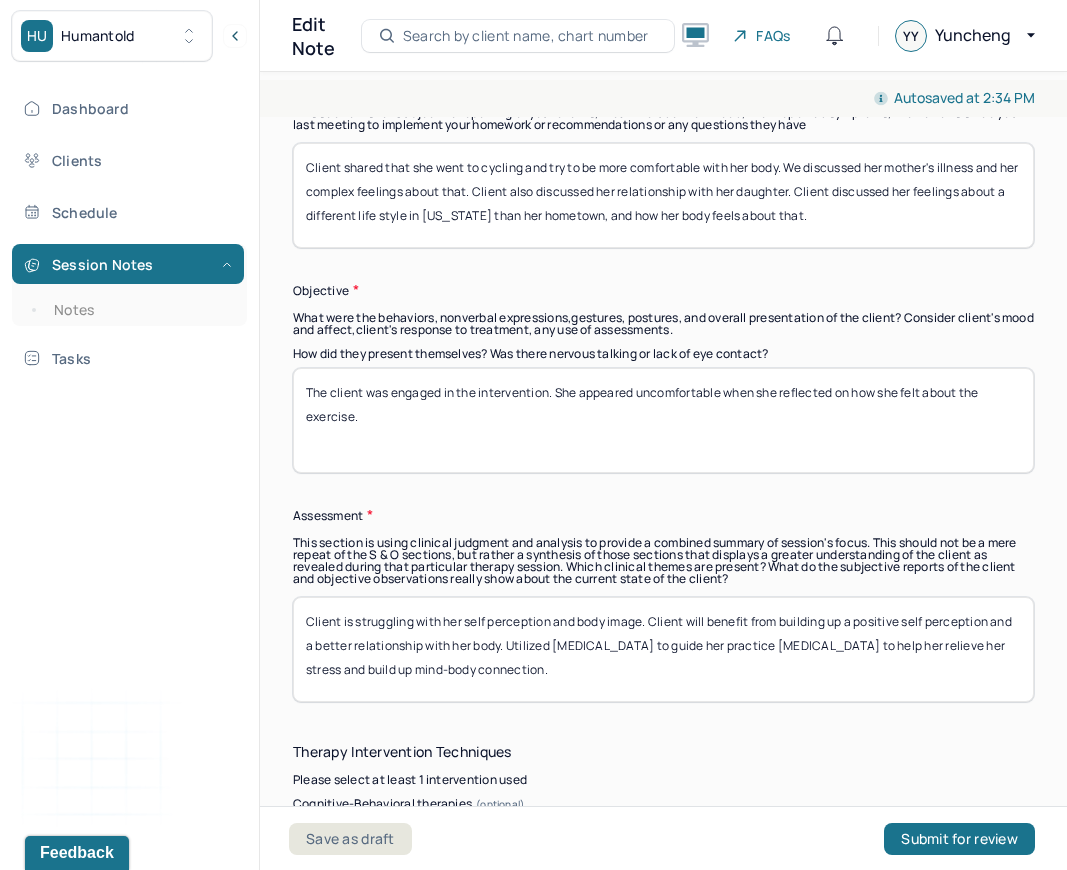 scroll, scrollTop: 1500, scrollLeft: 0, axis: vertical 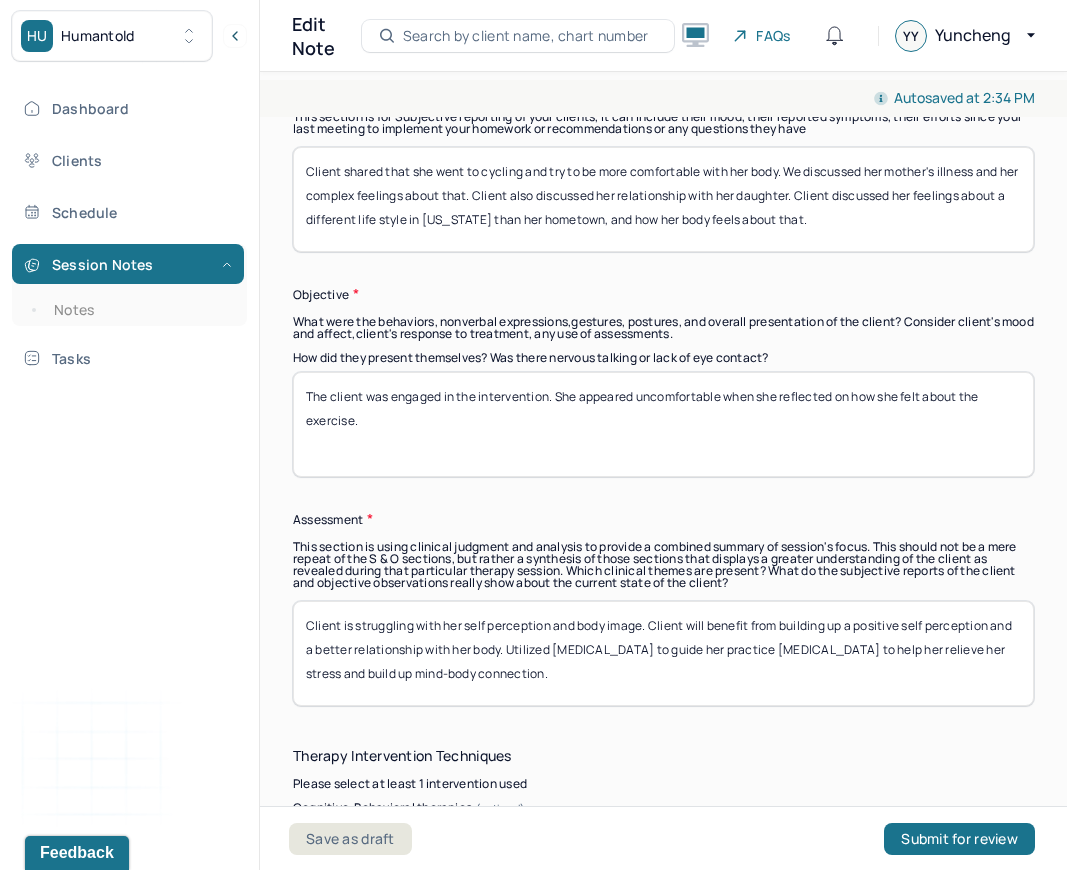 click on "The client was engaged in the intervention. She appeared uncomfortable when she reflected on how she felt about the exercise." at bounding box center [663, 424] 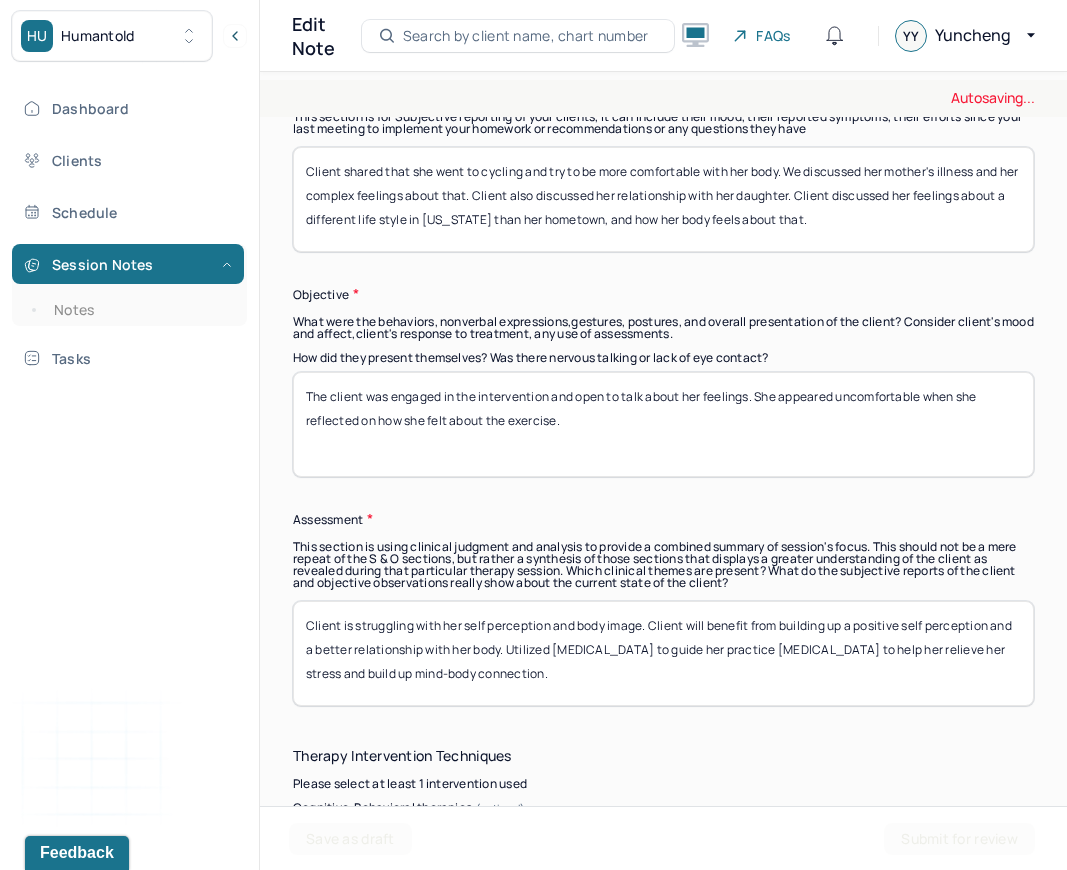 drag, startPoint x: 759, startPoint y: 390, endPoint x: 760, endPoint y: 437, distance: 47.010635 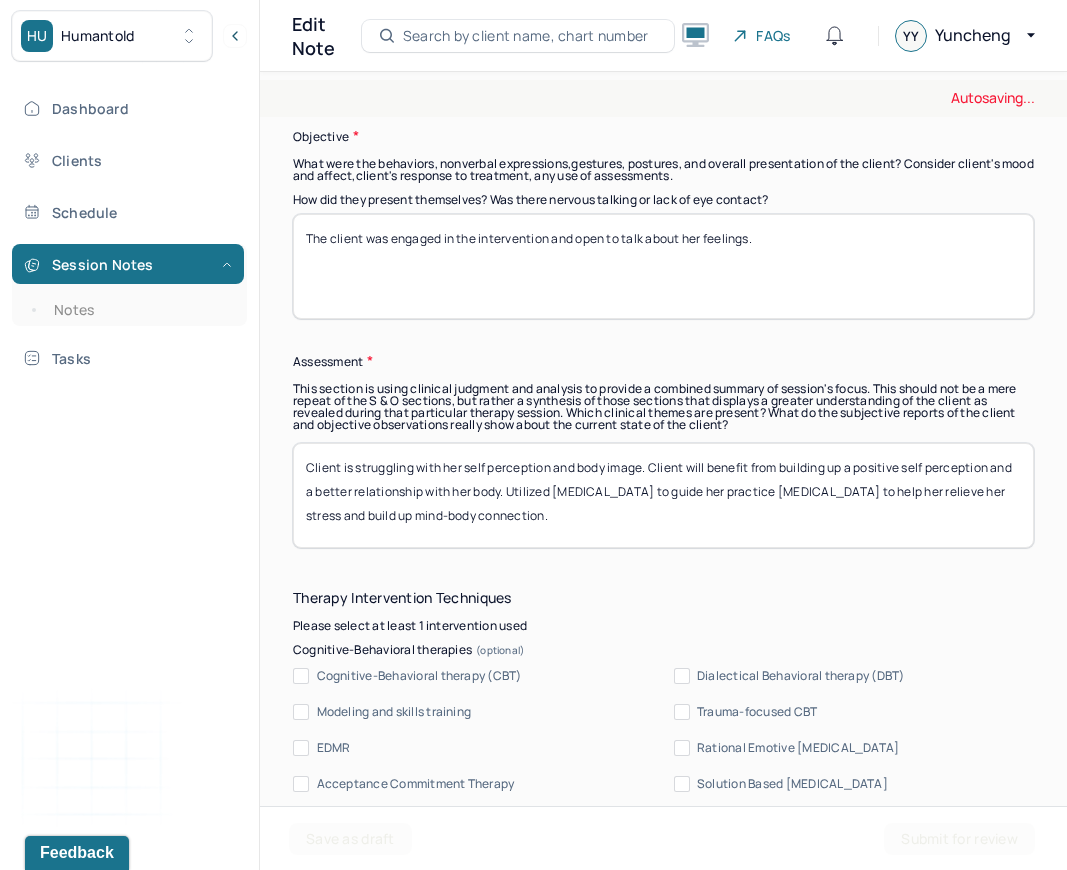 scroll, scrollTop: 1714, scrollLeft: 0, axis: vertical 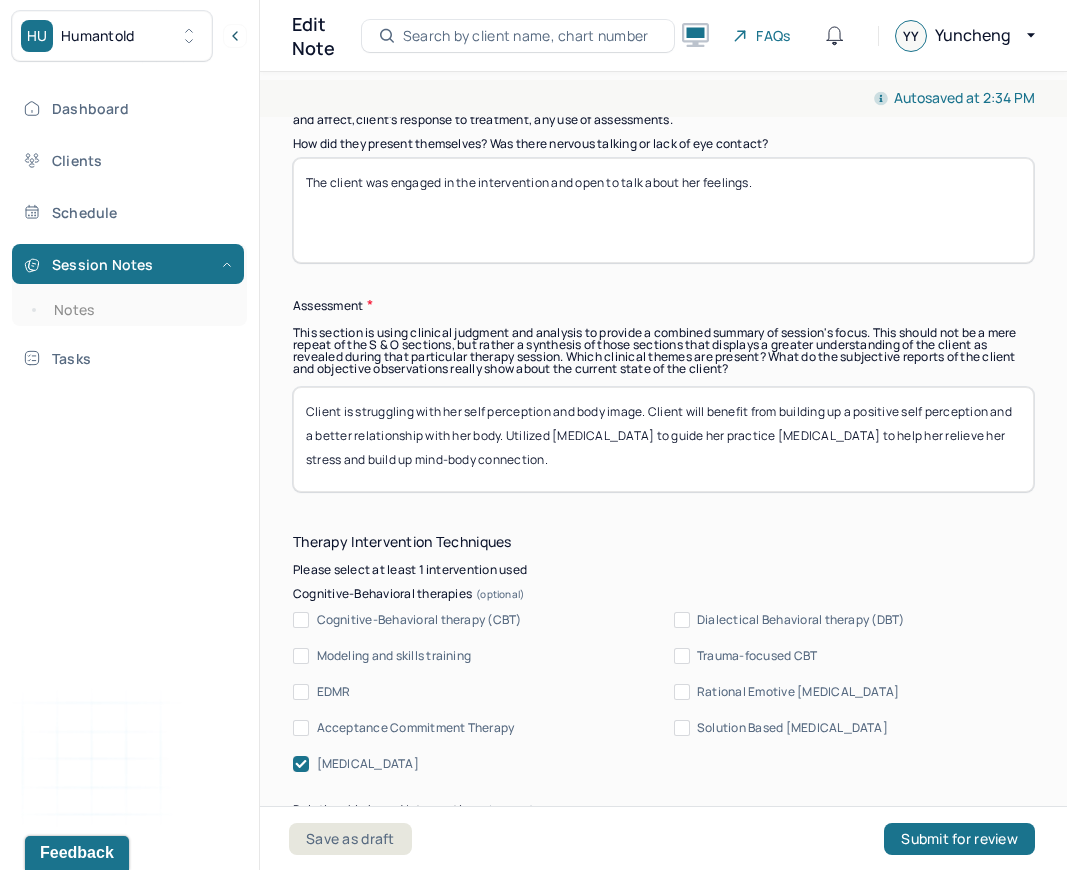 type on "The client was engaged in the intervention and open to talk about her feelings." 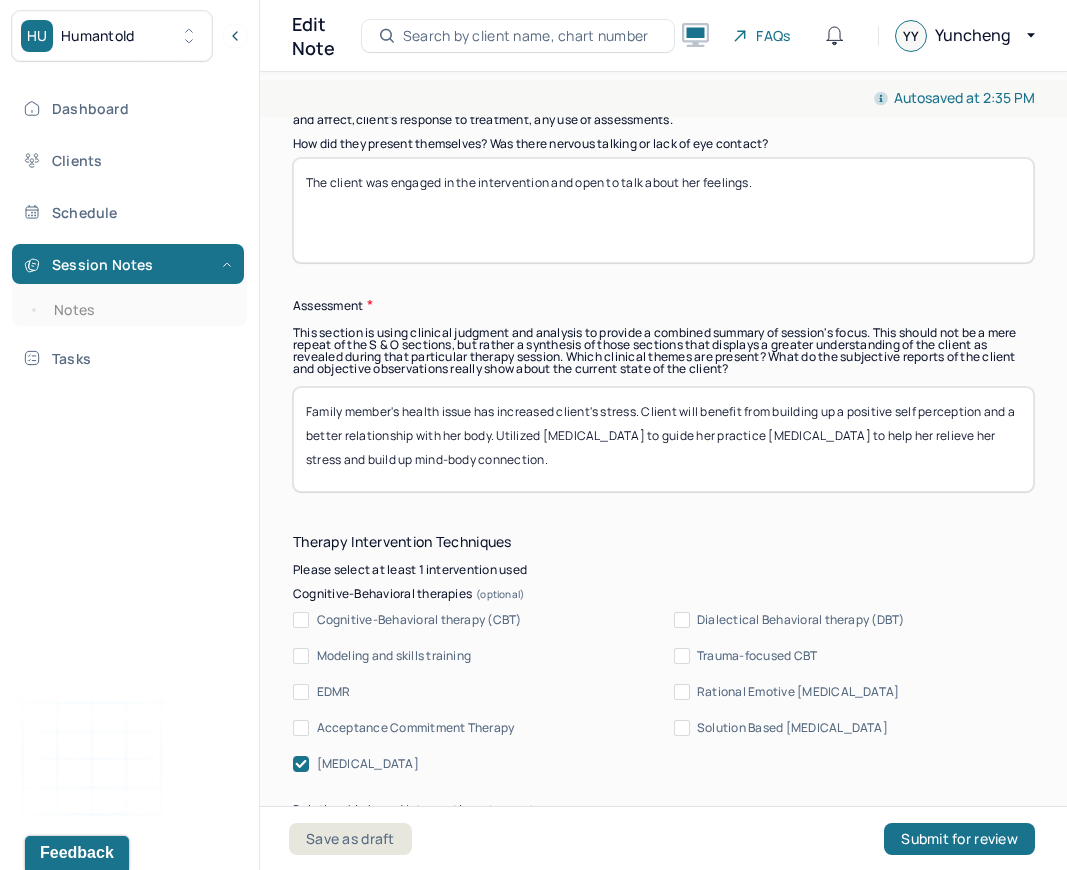 click on "Family member's health issue has increased client's stress. Client will benefit from building up a positive self perception and a better relationship with her body. Utilized [MEDICAL_DATA] to guide her practice [MEDICAL_DATA] to help her relieve her stress and build up mind-body connection." at bounding box center [663, 439] 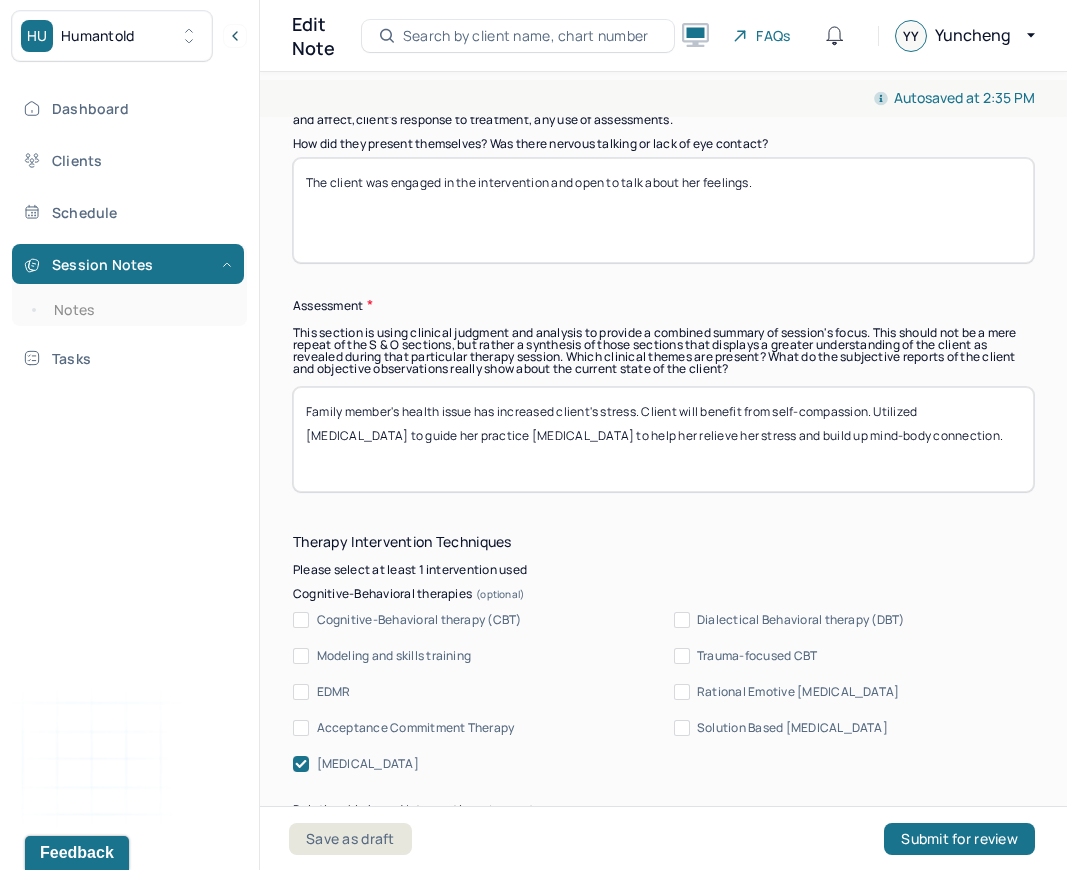 type on "Family member's health issue has increased client's stress. Client will benefit from self-compassion. Utilized [MEDICAL_DATA] to guide her practice [MEDICAL_DATA] to help her relieve her stress and build up mind-body connection." 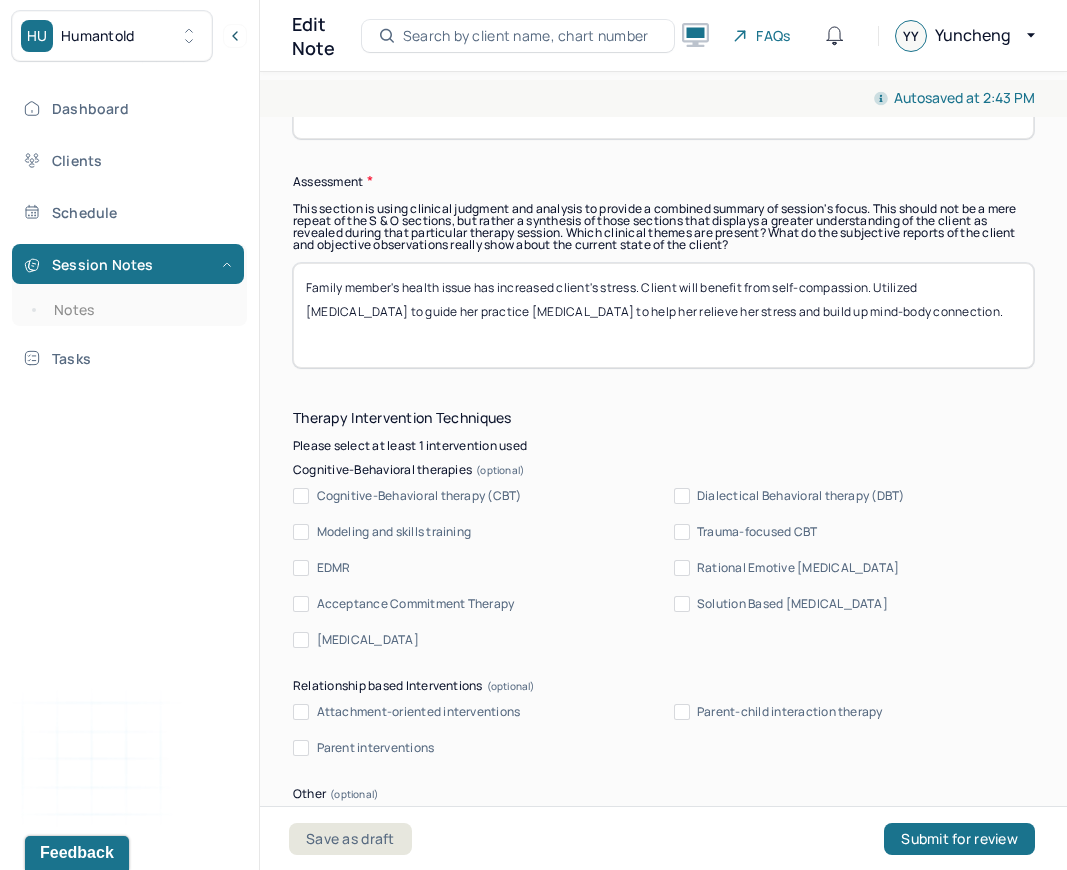 scroll, scrollTop: 1843, scrollLeft: 0, axis: vertical 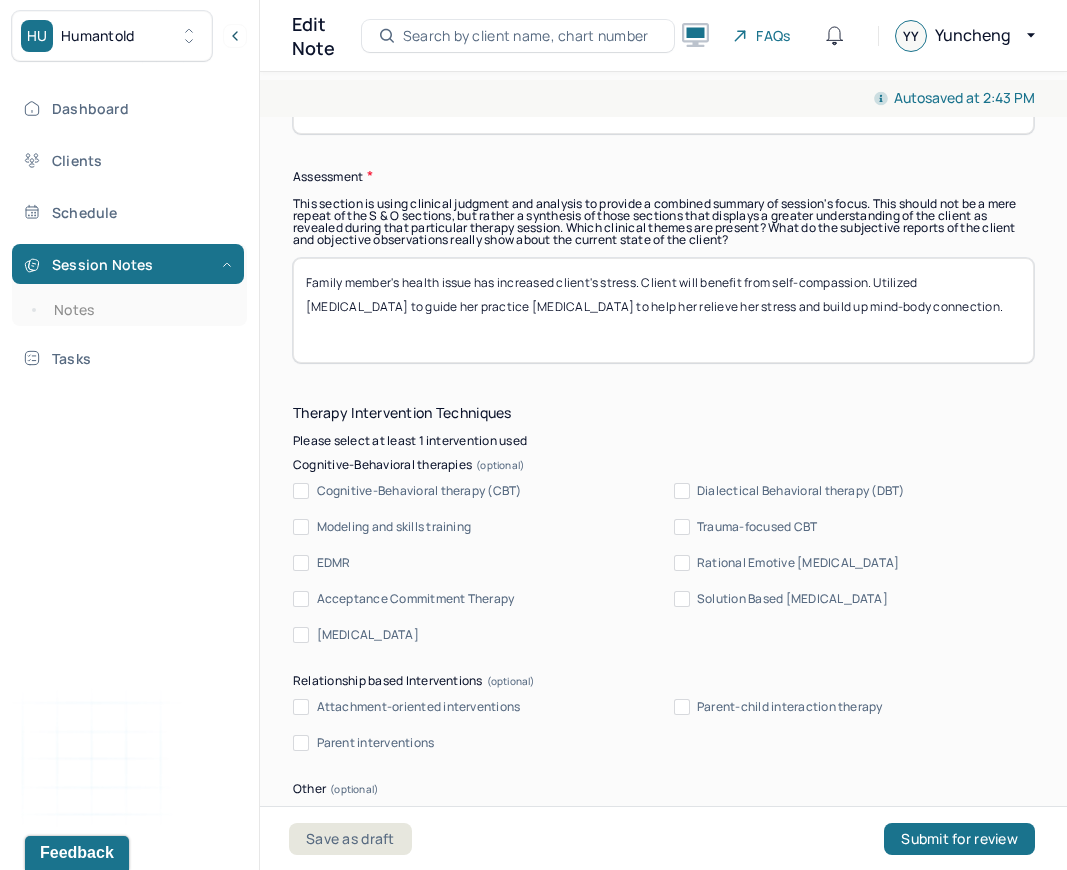 click on "Trauma-focused CBT" at bounding box center (682, 527) 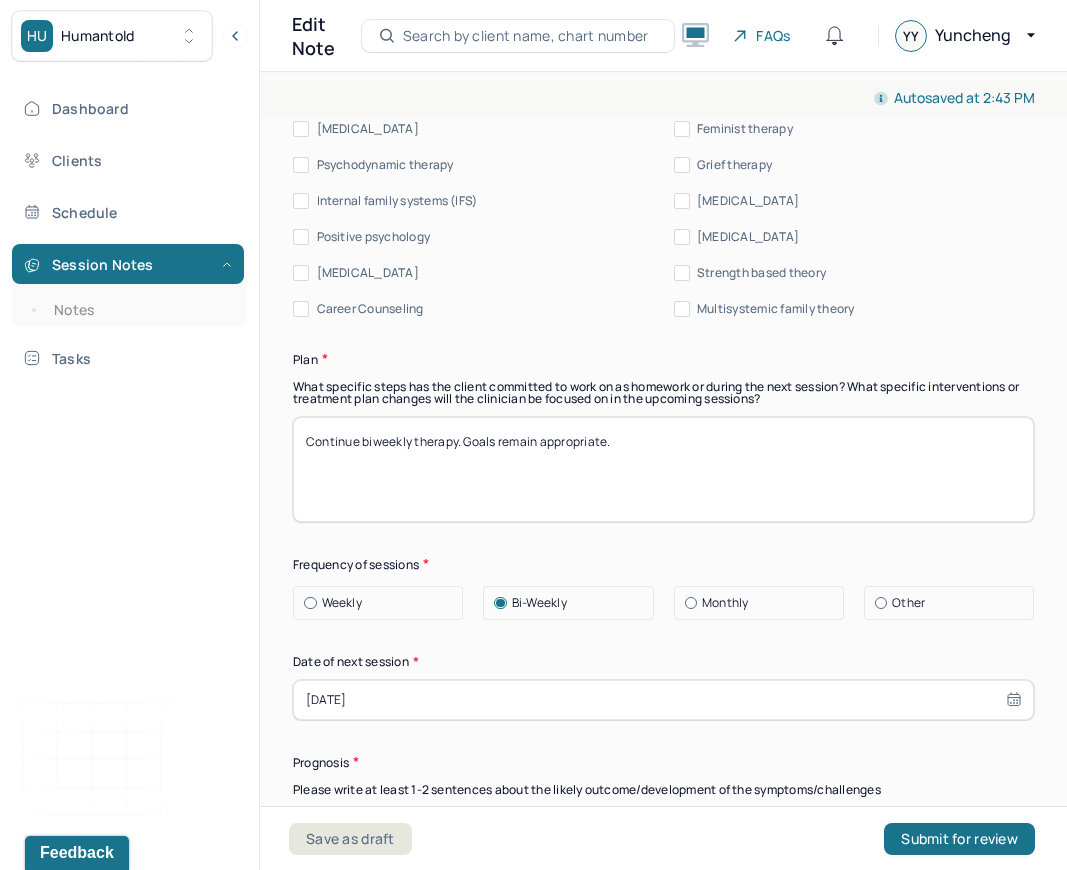 scroll, scrollTop: 2567, scrollLeft: 0, axis: vertical 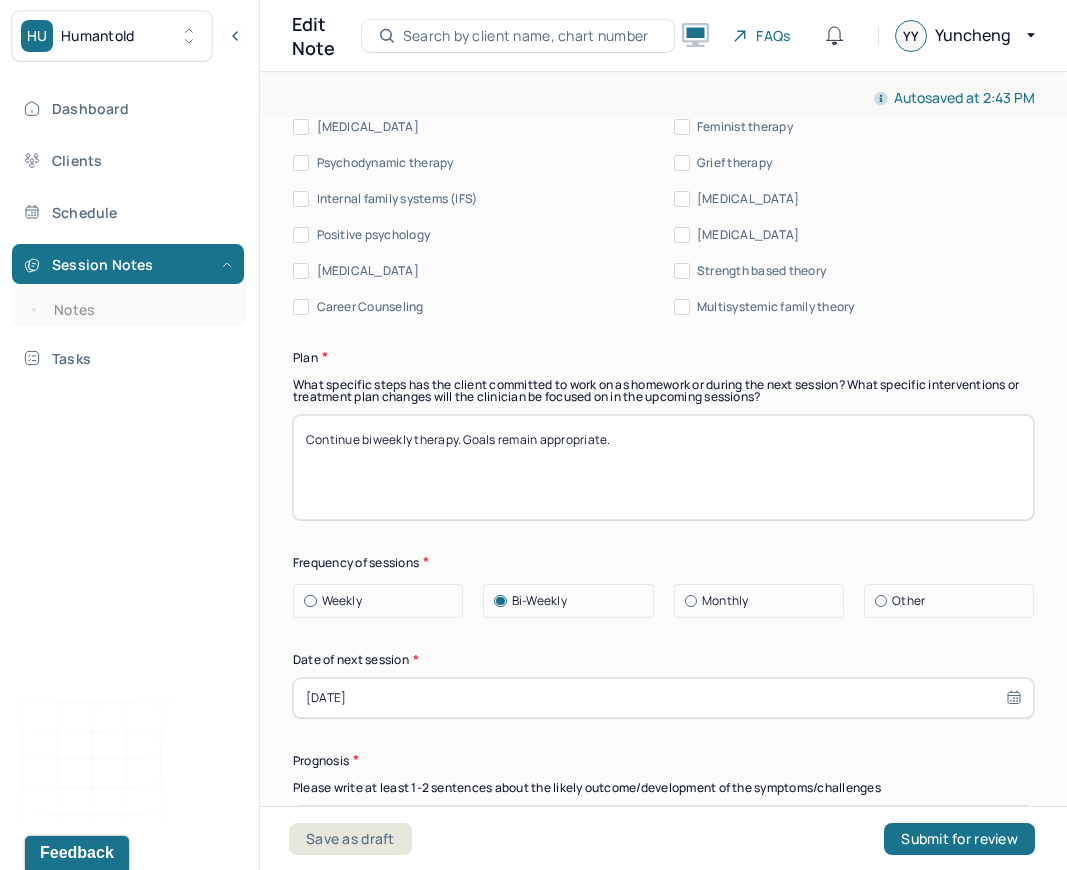 click on "[DATE]" at bounding box center [663, 698] 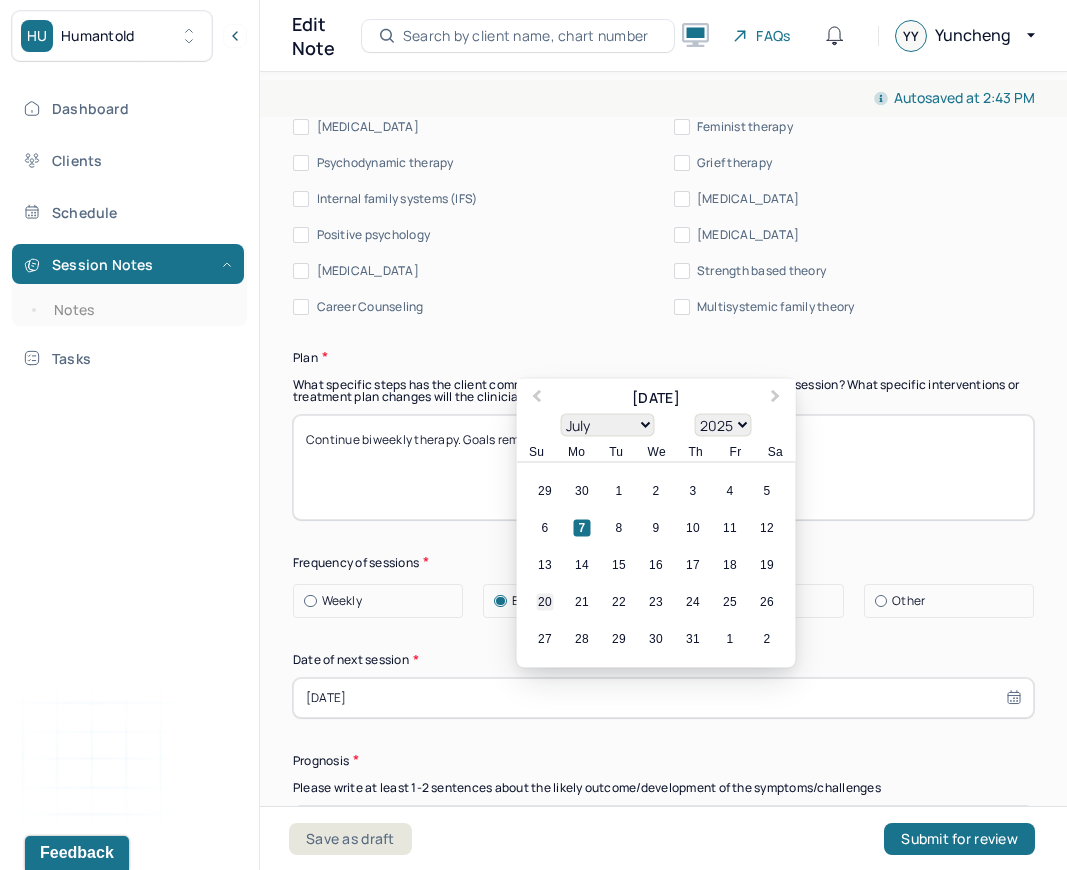 click on "20" at bounding box center [545, 601] 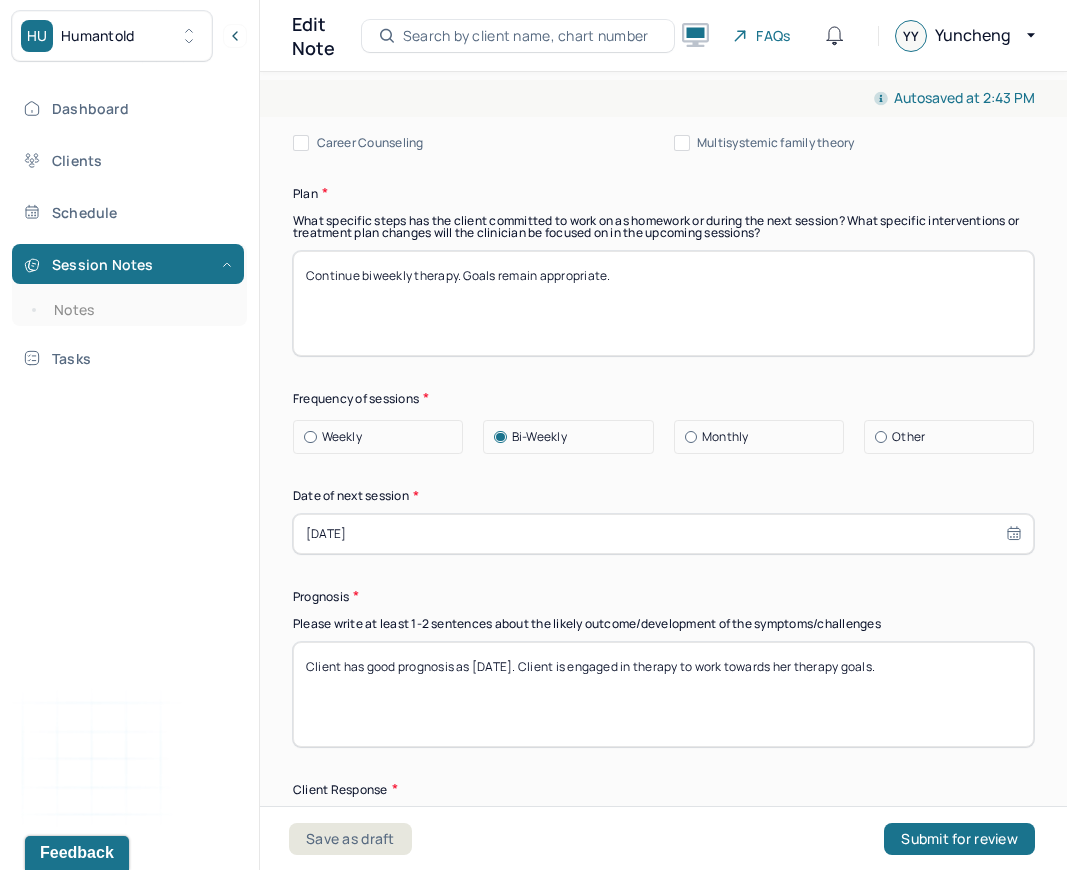 scroll, scrollTop: 2746, scrollLeft: 0, axis: vertical 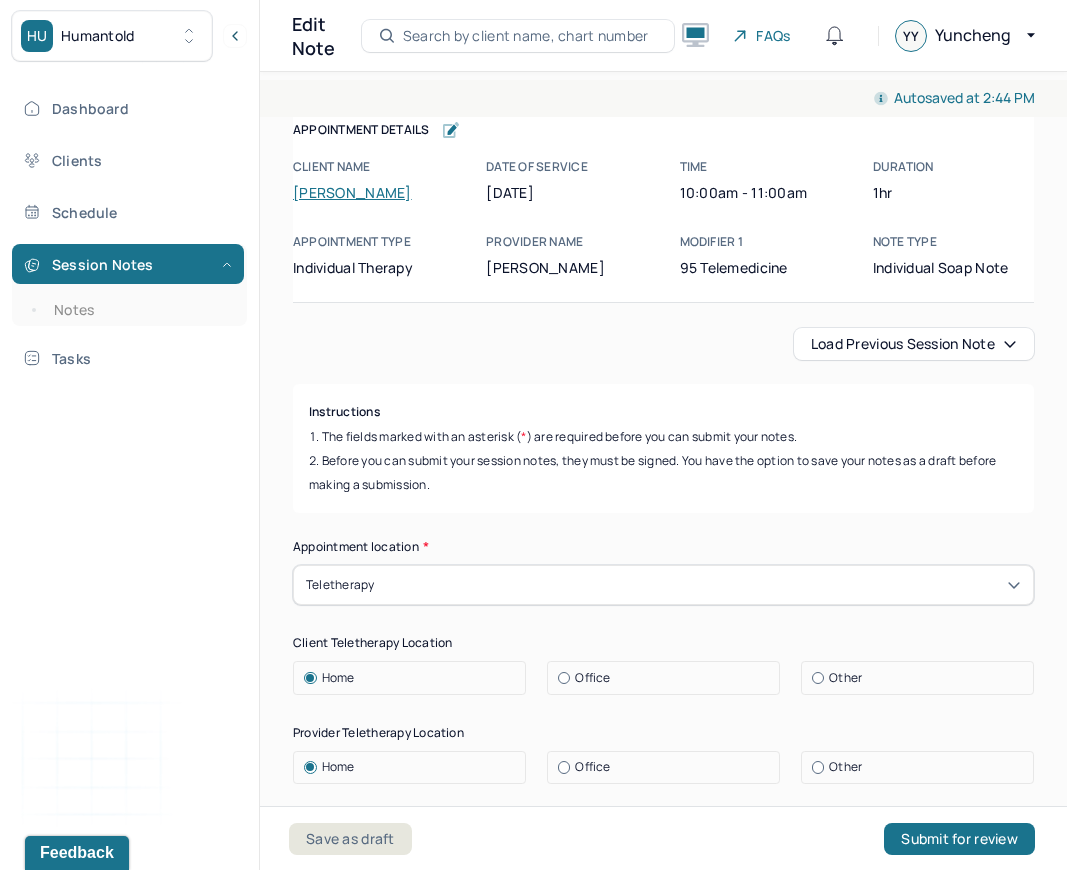 click on "Autosaved at 2:44 PM Appointment Details     Client name [PERSON_NAME] Date of service [DATE] Time 10:00am - 11:00am Duration 1hr Appointment type individual therapy Provider name [PERSON_NAME] Modifier 1 95 Telemedicine Note type Individual soap note Appointment Details     Client name [PERSON_NAME] Date of service [DATE] Time 10:00am - 11:00am Duration 1hr Appointment type individual therapy Provider name [PERSON_NAME] Modifier 1 95 Telemedicine Note type Individual soap note   Load previous session note   Instructions The fields marked with an asterisk ( * ) are required before you can submit your notes. Before you can submit your session notes, they must be signed. You have the option to save your notes as a draft before making a submission. Appointment location * Teletherapy Client Teletherapy Location Home Office Other Provider Teletherapy Location Home Office Other Consent was received for the teletherapy session The teletherapy session was conducted via video Primary diagnosis * (optional) * * * *" at bounding box center (663, 2484) 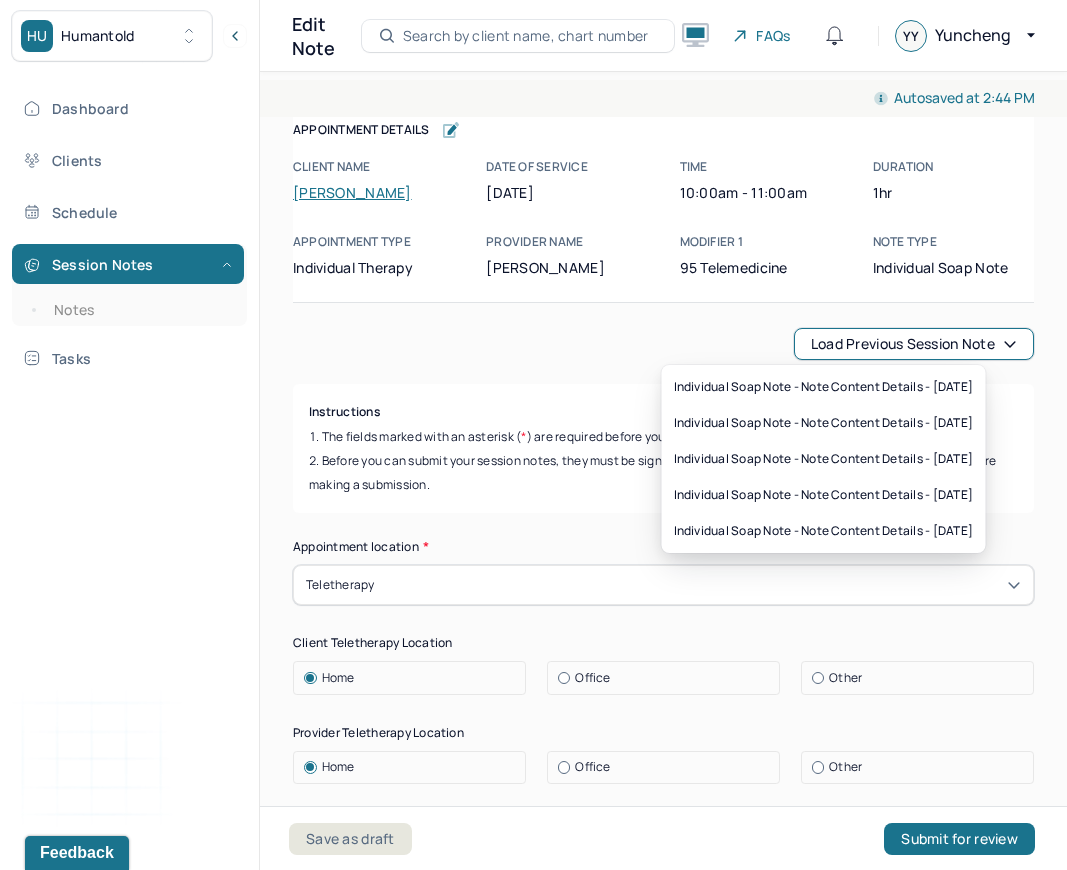 click on "Load previous session note" at bounding box center (663, 344) 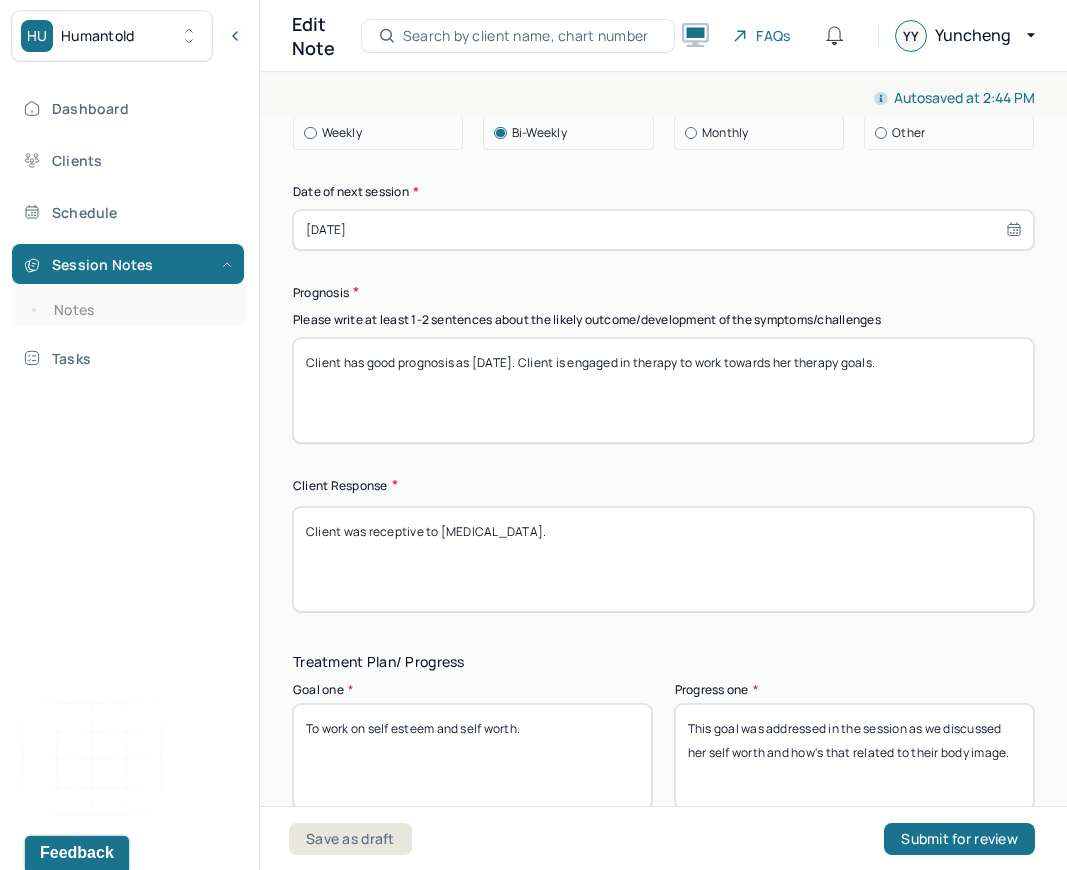 scroll, scrollTop: 3146, scrollLeft: 0, axis: vertical 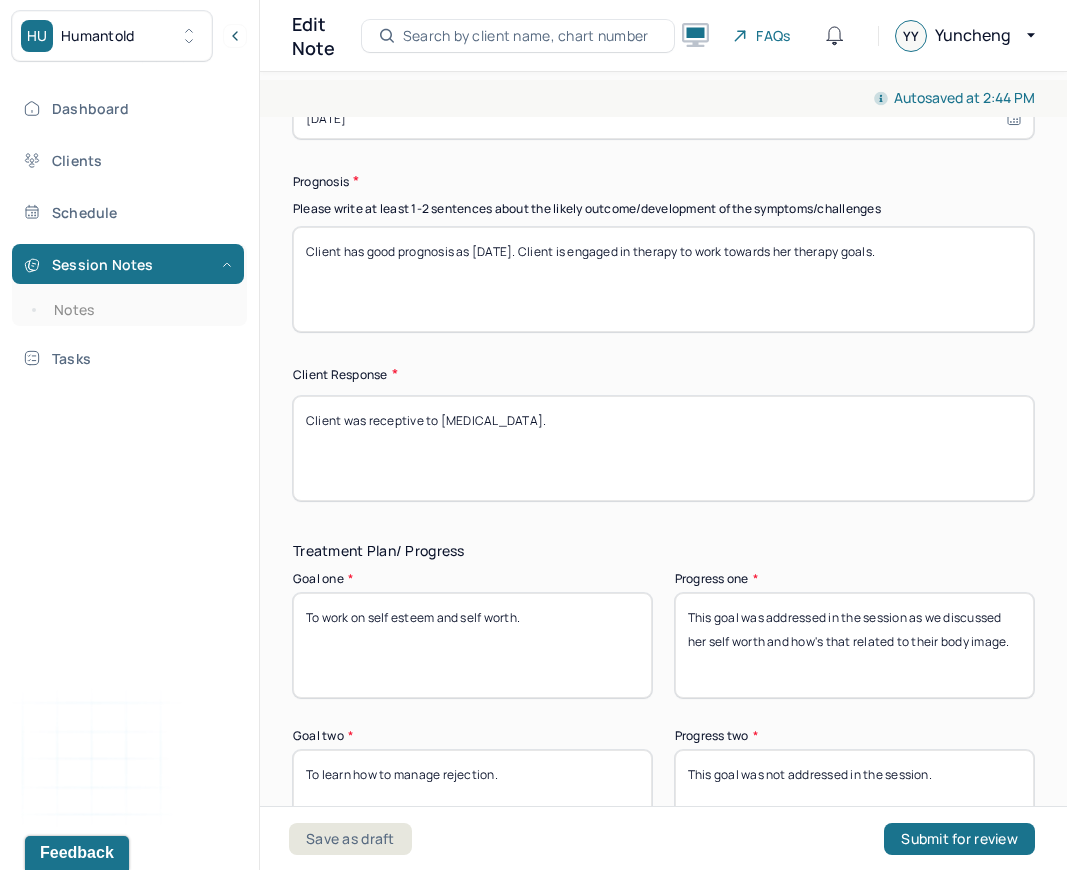 click on "Client has good prognosis as [DATE]. Client is engaged in therapy to work towards her therapy goals." at bounding box center (663, 279) 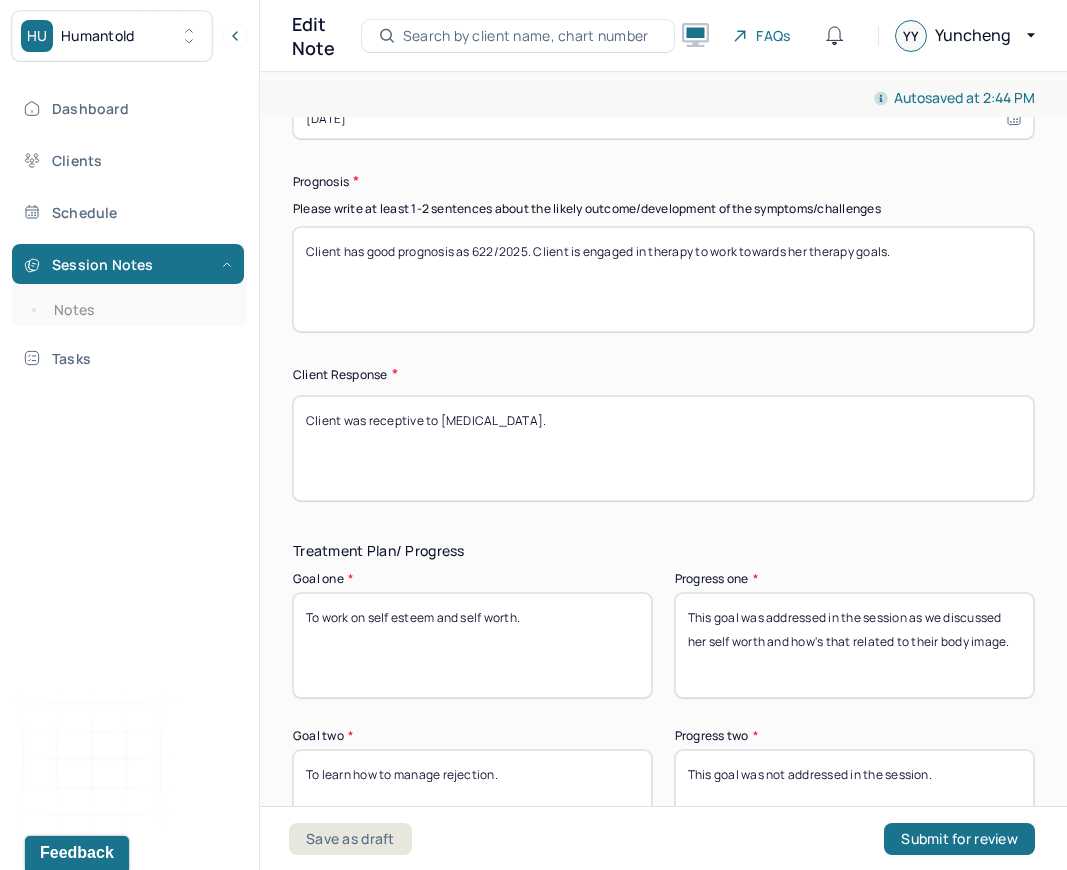 click on "Client has good prognosis as [DATE]. Client is engaged in therapy to work towards her therapy goals." at bounding box center (663, 279) 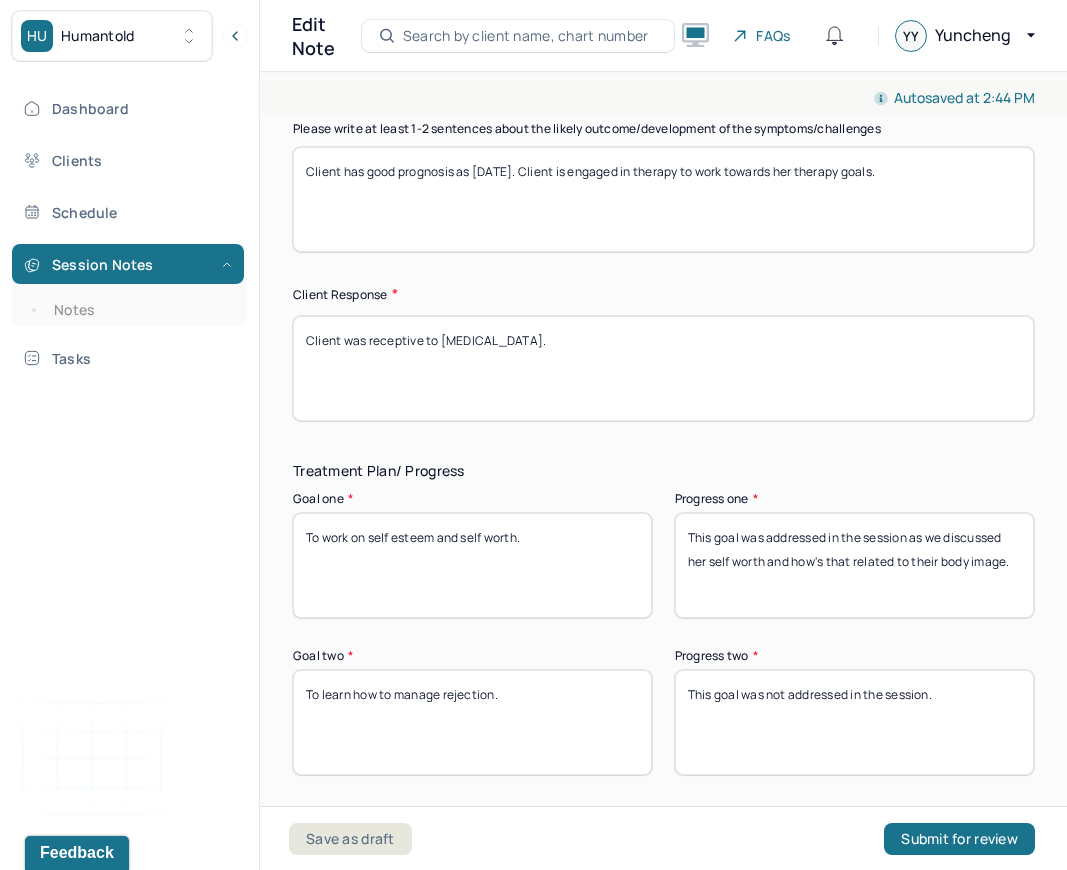 scroll, scrollTop: 3236, scrollLeft: 0, axis: vertical 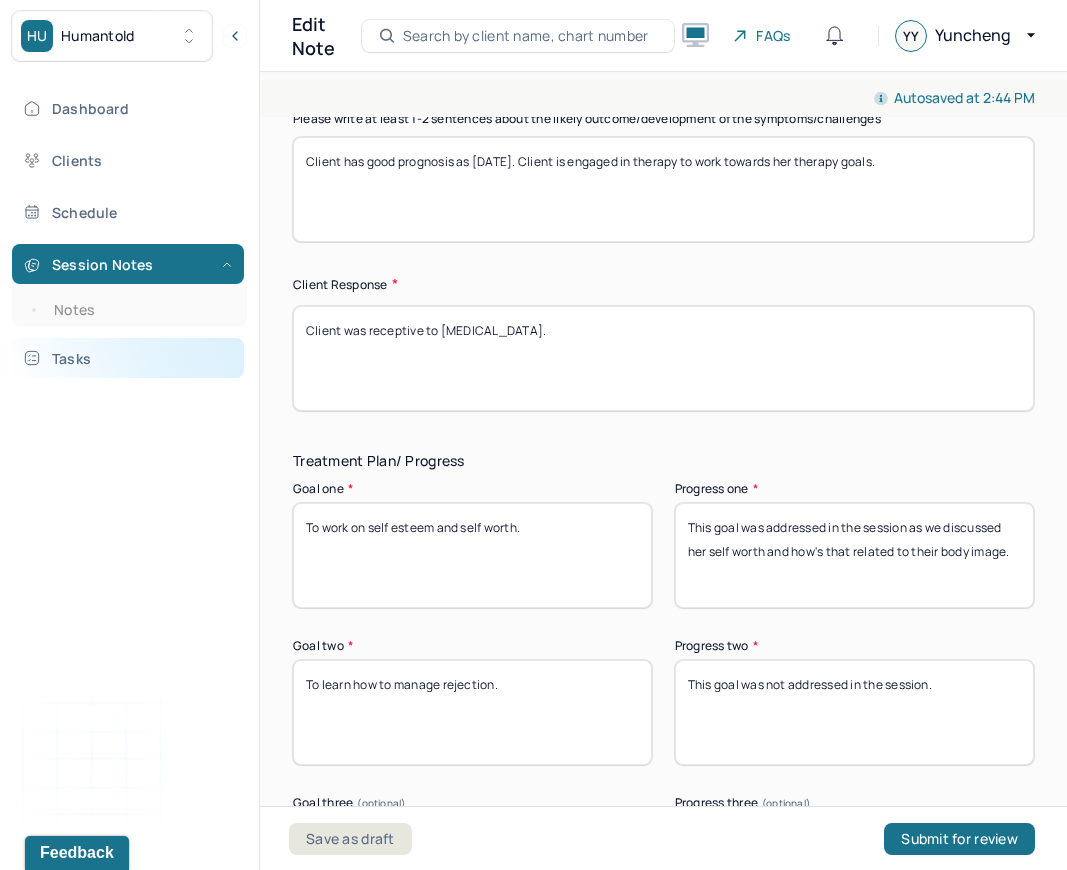 type on "Client has good prognosis as [DATE]. Client is engaged in therapy to work towards her therapy goals." 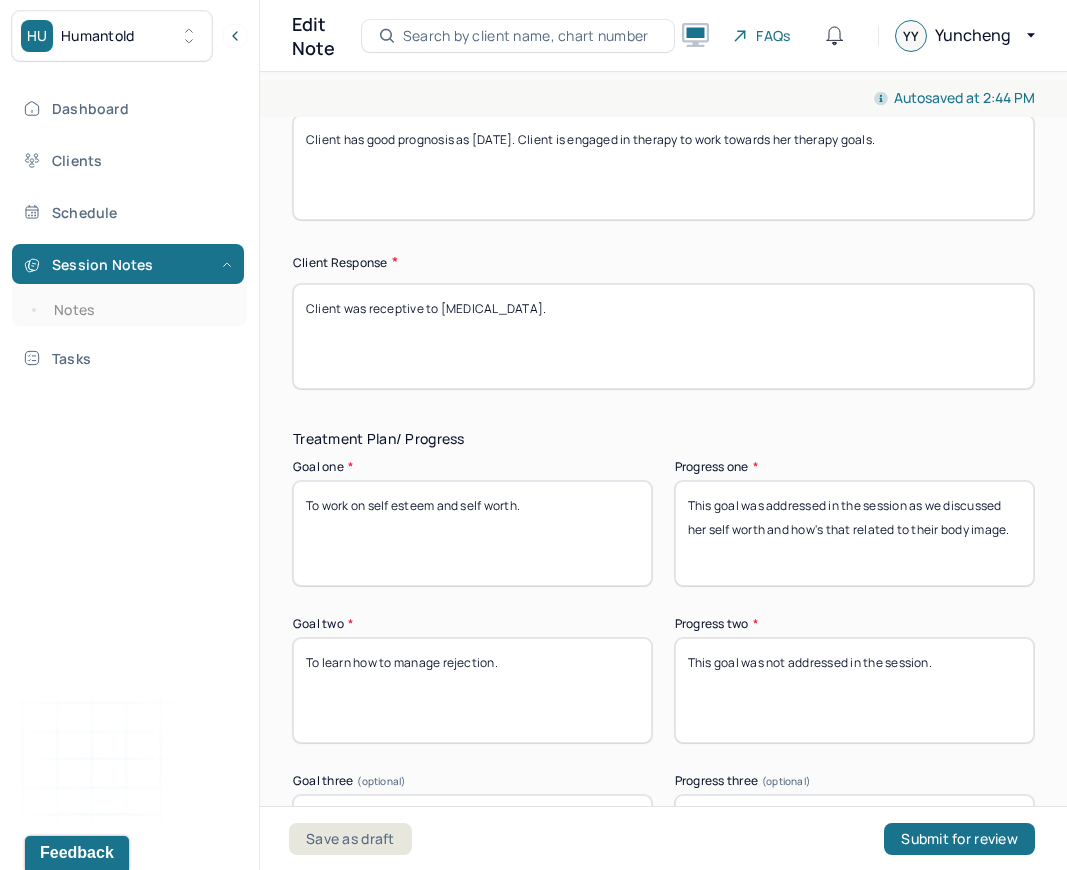 scroll, scrollTop: 3266, scrollLeft: 0, axis: vertical 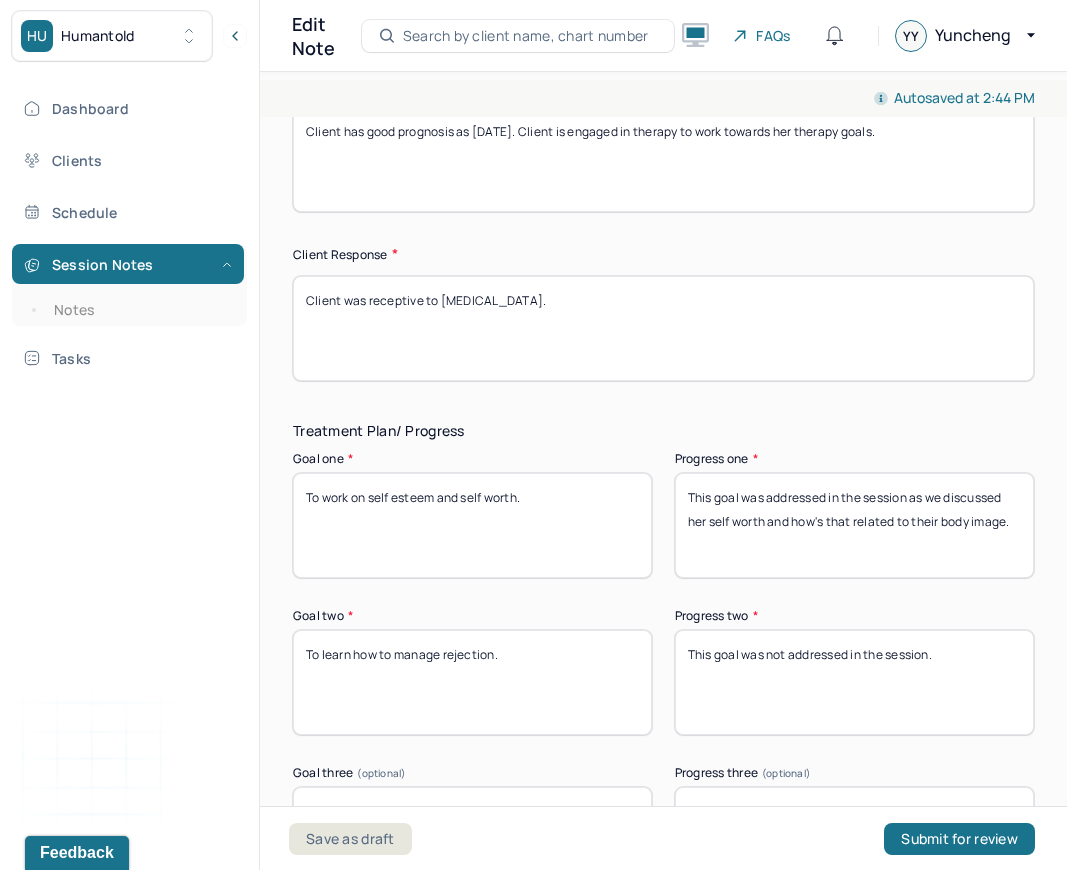 click on "This goal was addressed in the session as we discussed her self worth and how's that related to their body image." at bounding box center (854, 525) 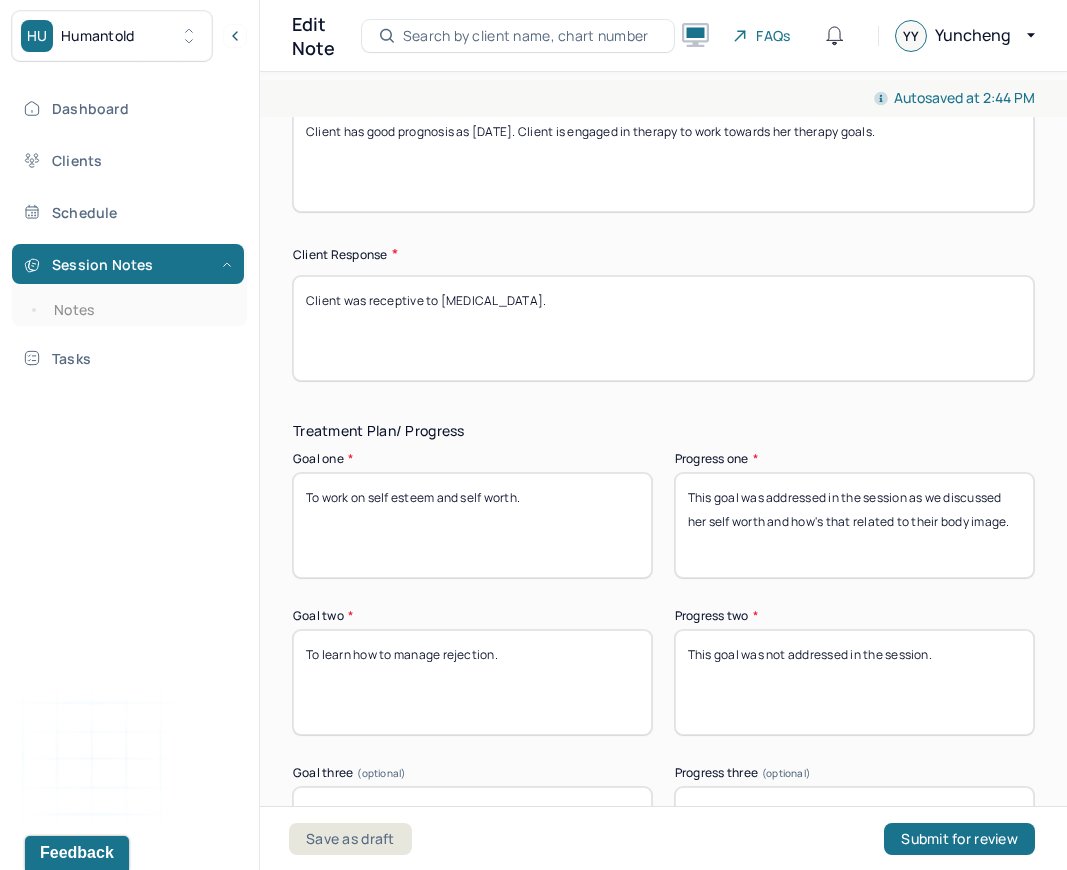 drag, startPoint x: 703, startPoint y: 515, endPoint x: 932, endPoint y: 511, distance: 229.03493 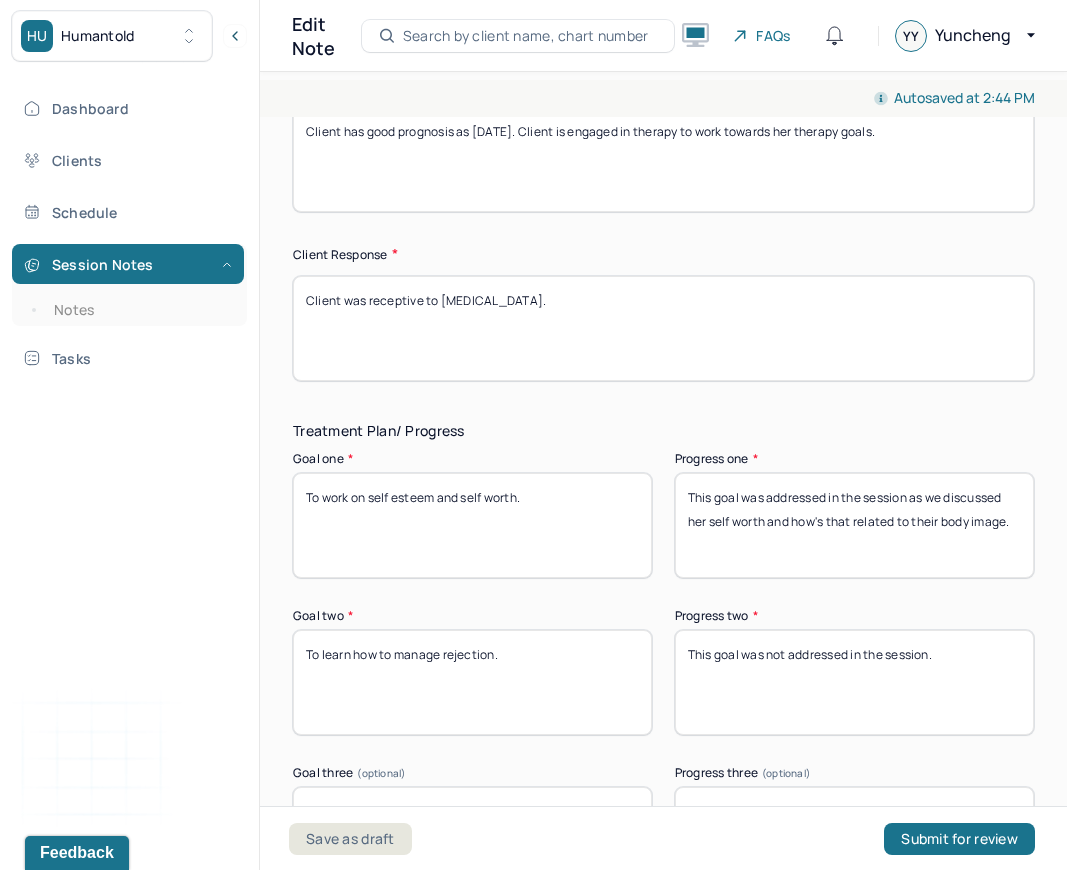 click on "This goal was addressed in the session as we discussed her self worth and how's that related to their body image." at bounding box center (854, 525) 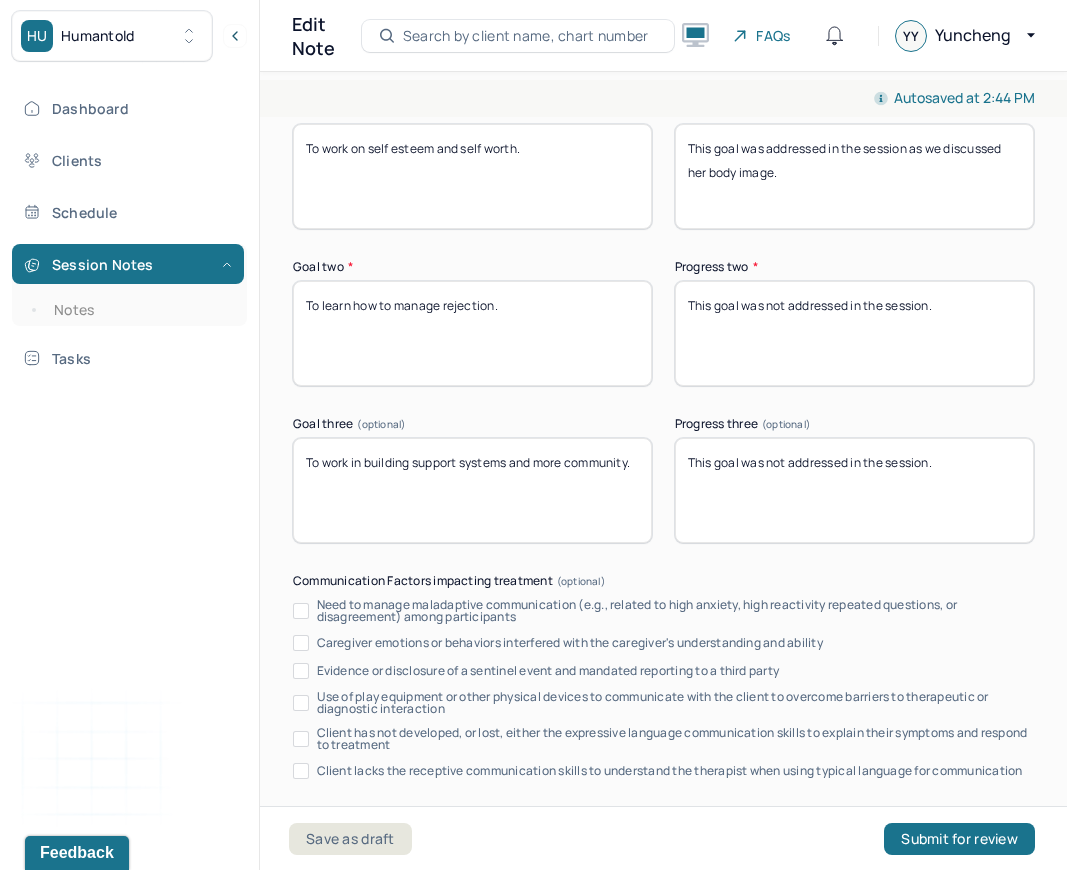 scroll, scrollTop: 3606, scrollLeft: 0, axis: vertical 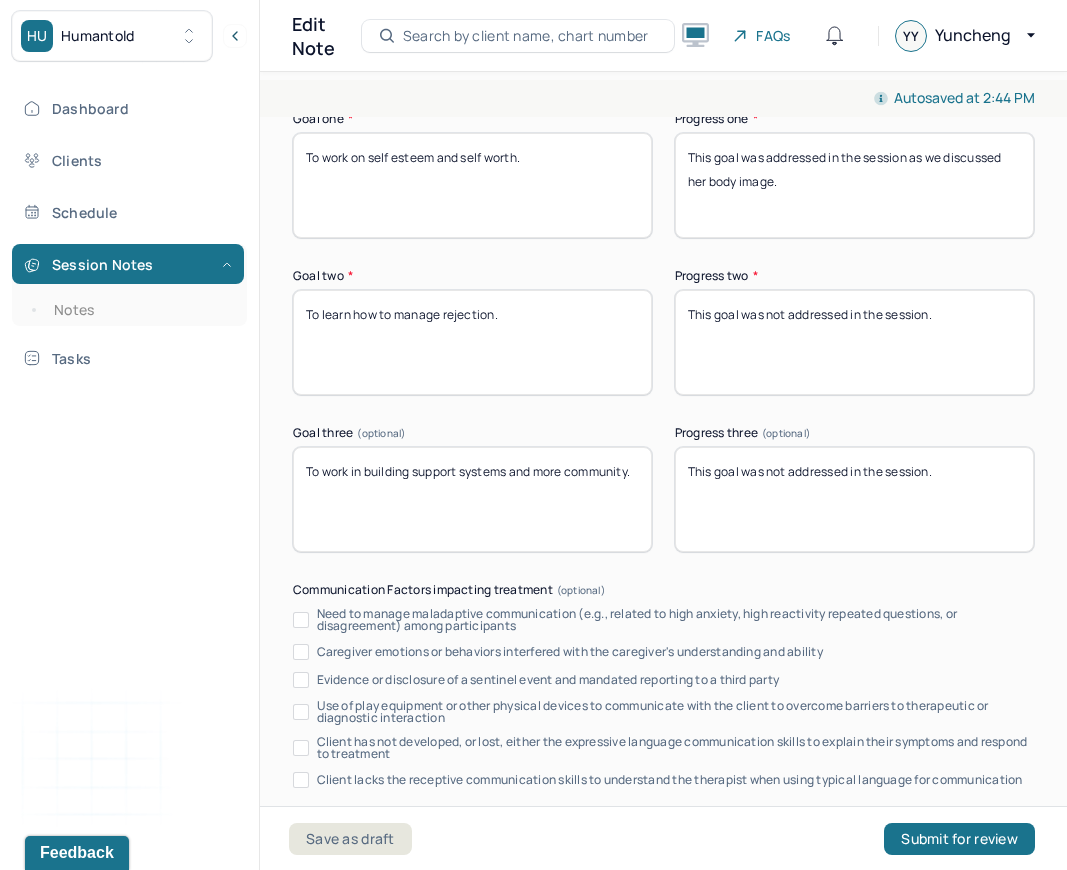 click on "This goal was addressed in the session as we discussed her body image." at bounding box center (854, 185) 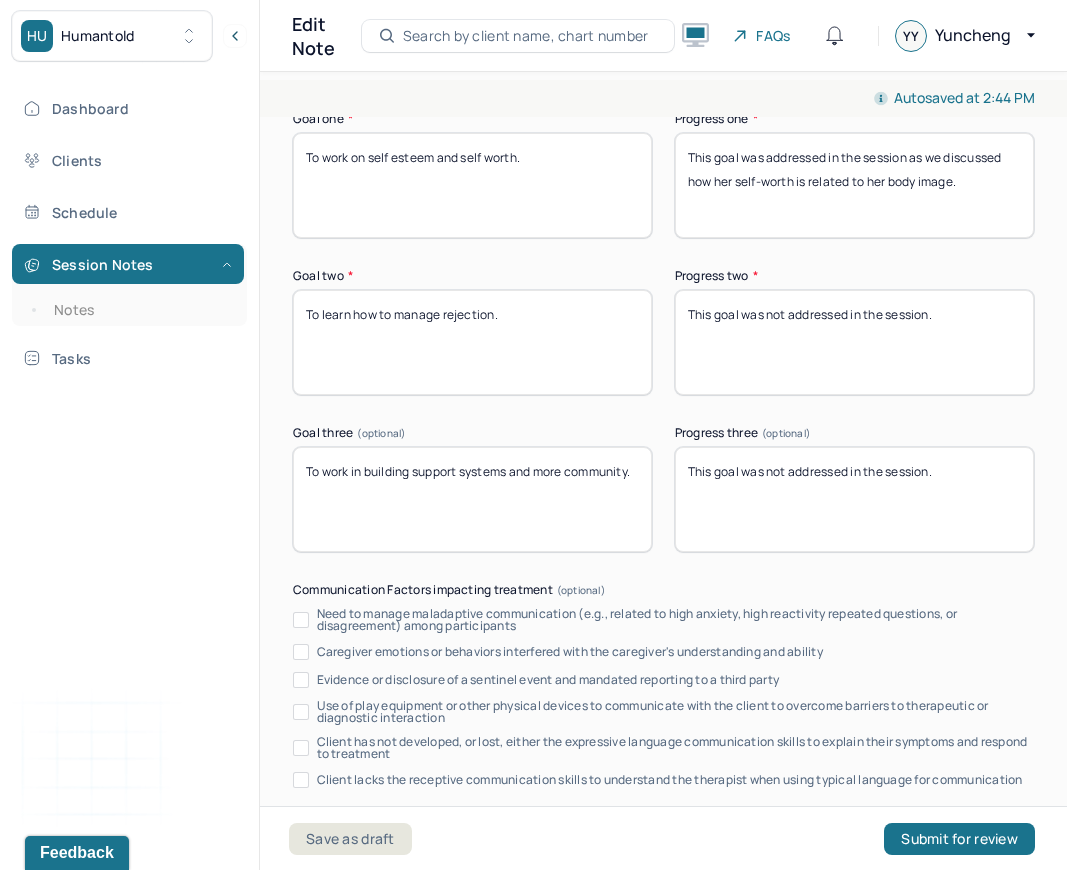 click on "This goal was addressed in the session as we discussed her body image." at bounding box center [854, 185] 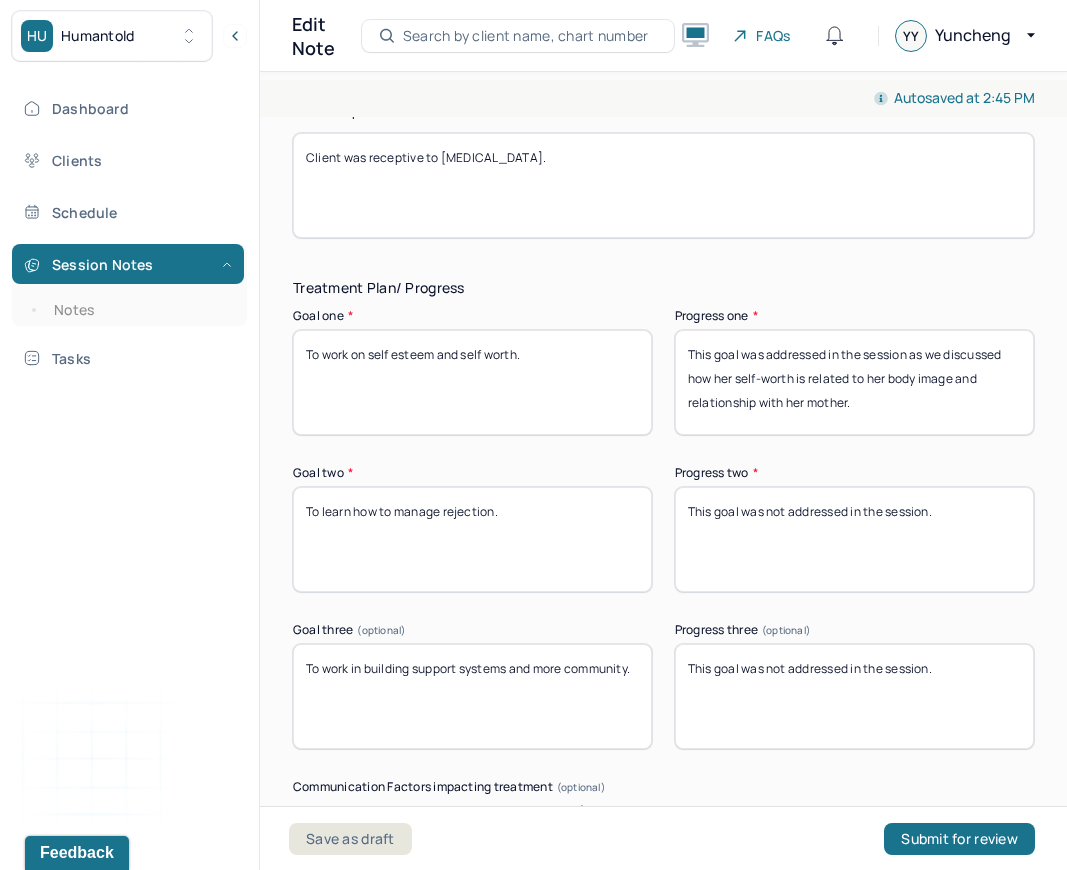 scroll, scrollTop: 3069, scrollLeft: 0, axis: vertical 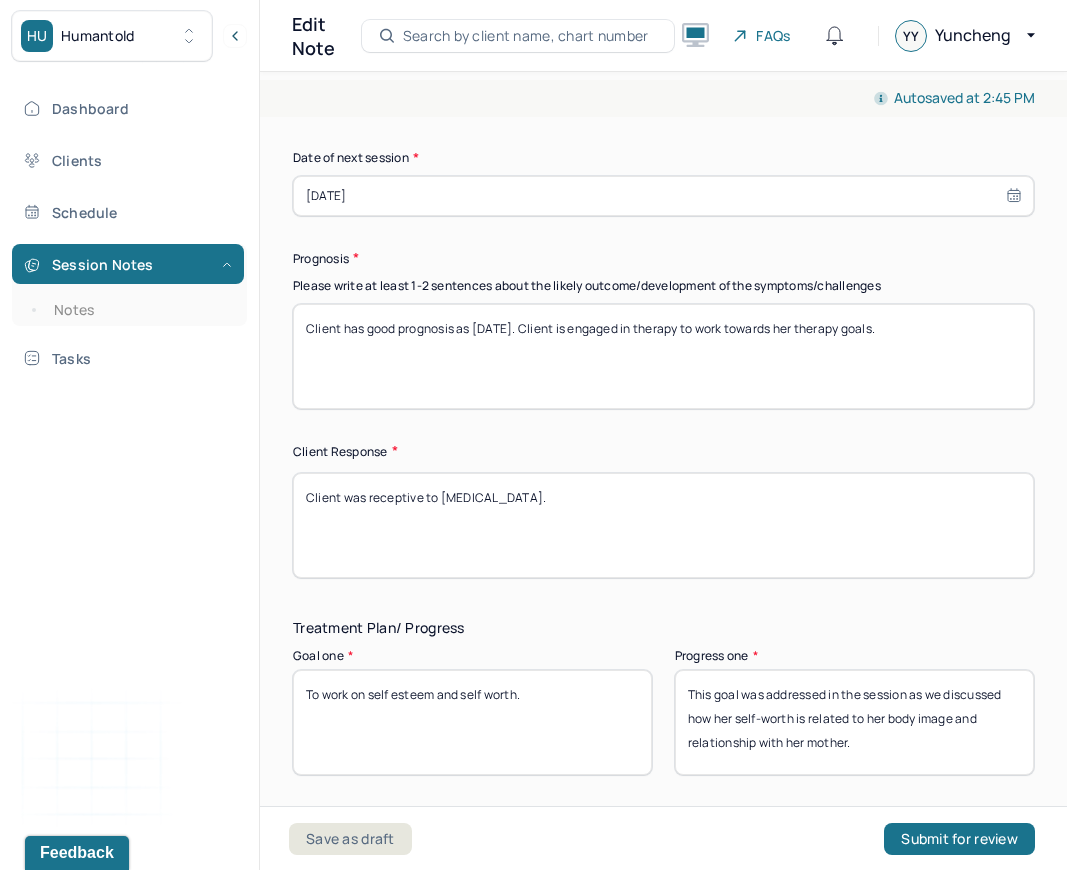 type on "This goal was addressed in the session as we discussed how her self-worth is related to her body image and relationship with her mother." 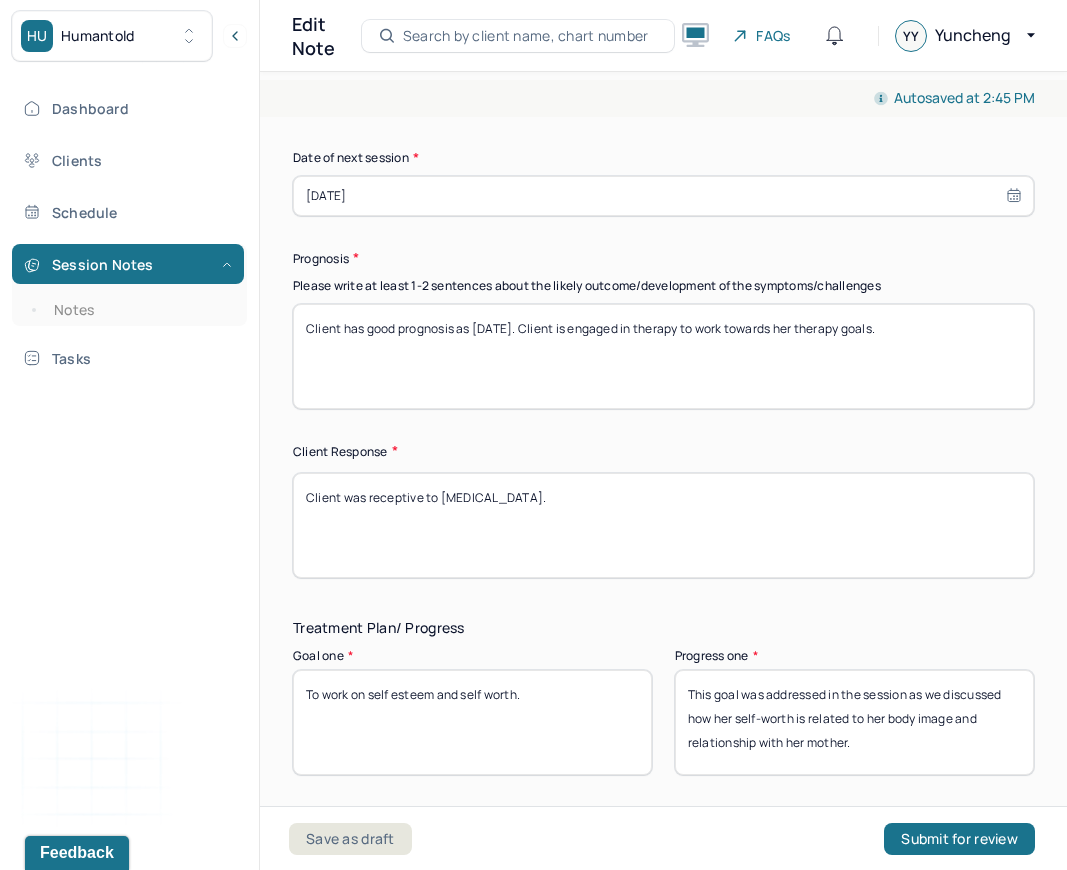 drag, startPoint x: 369, startPoint y: 488, endPoint x: 609, endPoint y: 487, distance: 240.00209 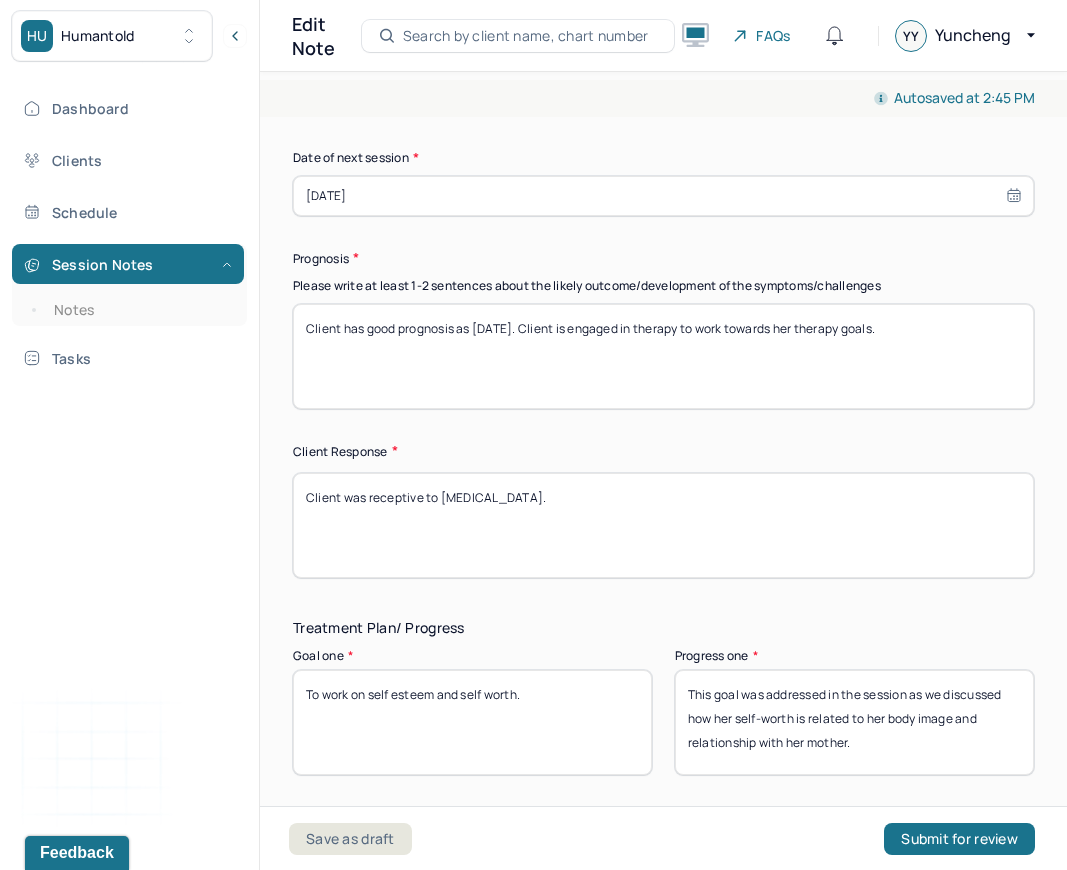click on "Client was receptive to [MEDICAL_DATA]." at bounding box center [663, 525] 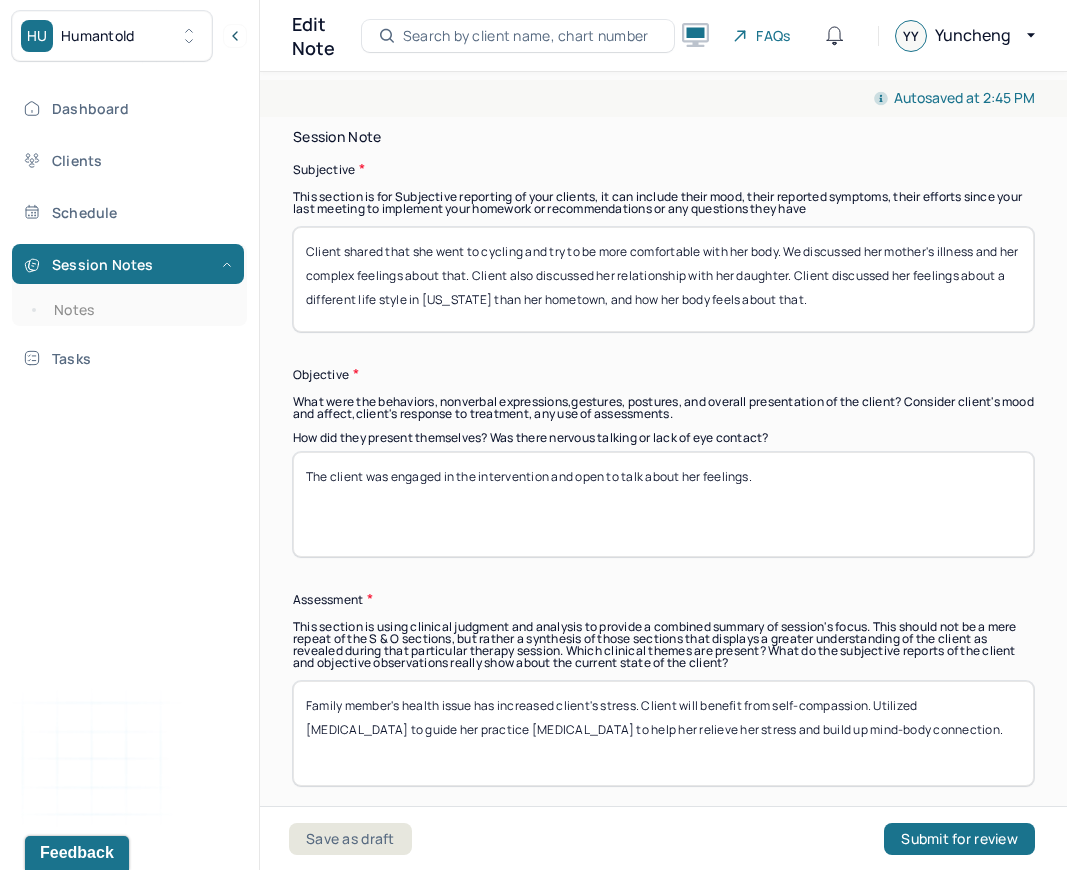 scroll, scrollTop: 1411, scrollLeft: 0, axis: vertical 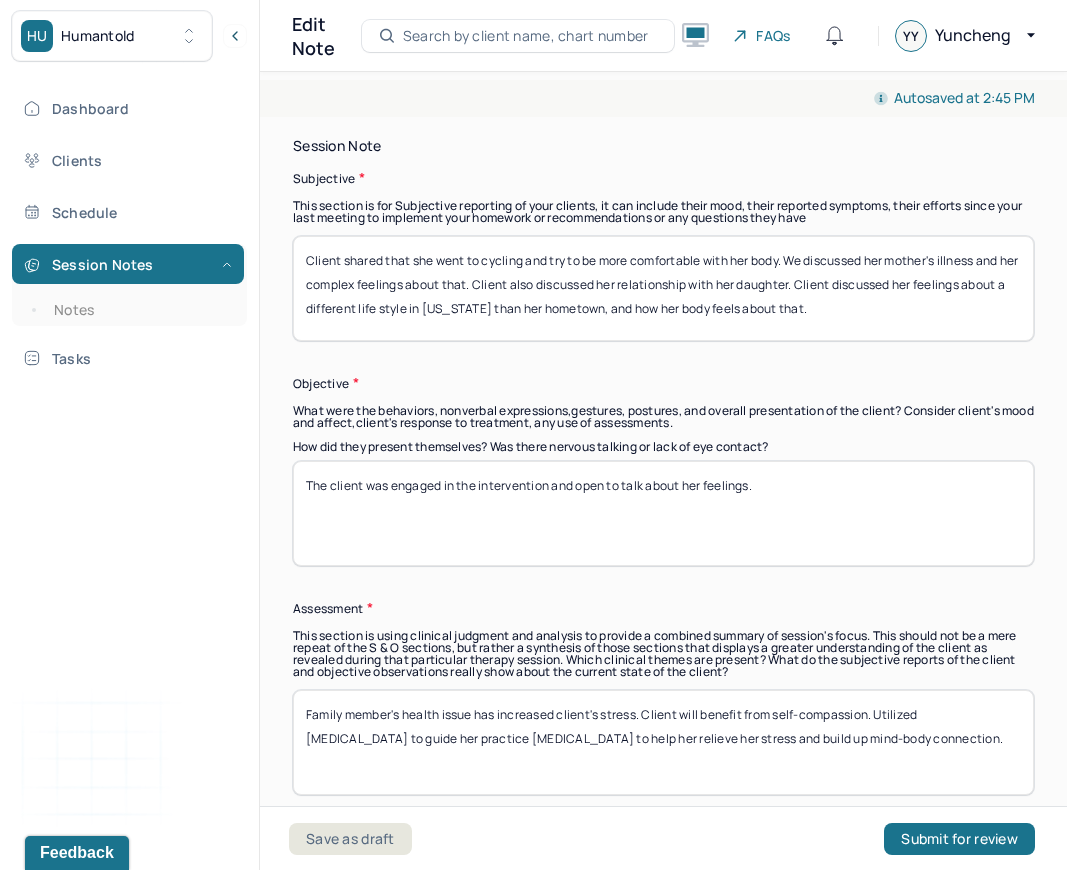 type on "Client was engaged and semi receptive to therapeutic intervention." 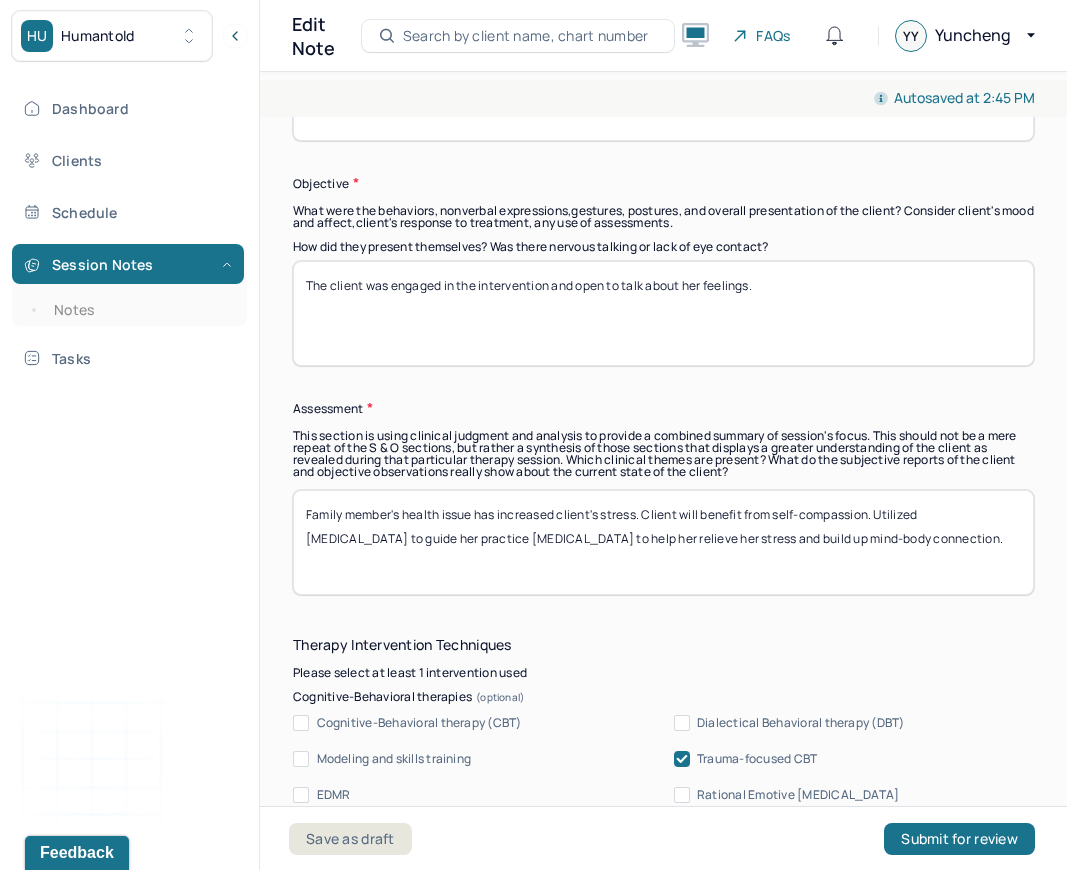 scroll, scrollTop: 1583, scrollLeft: 0, axis: vertical 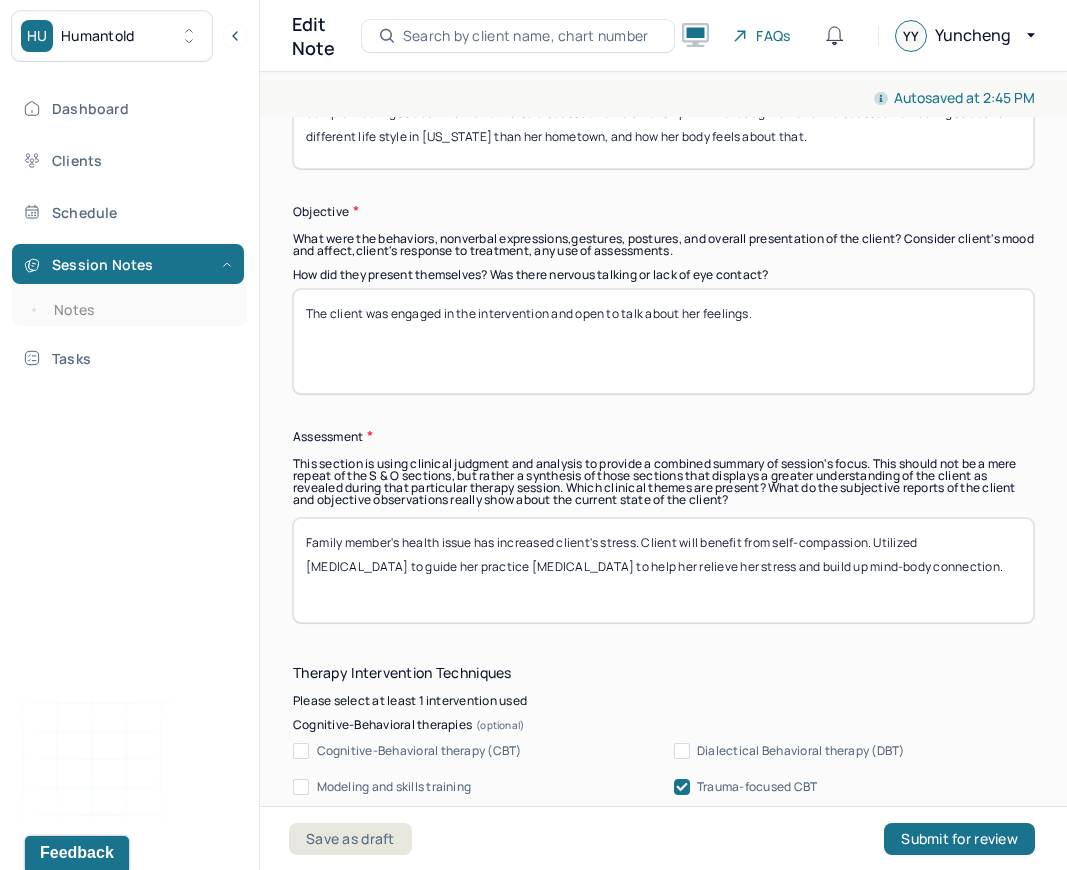drag, startPoint x: 925, startPoint y: 538, endPoint x: 435, endPoint y: 588, distance: 492.5444 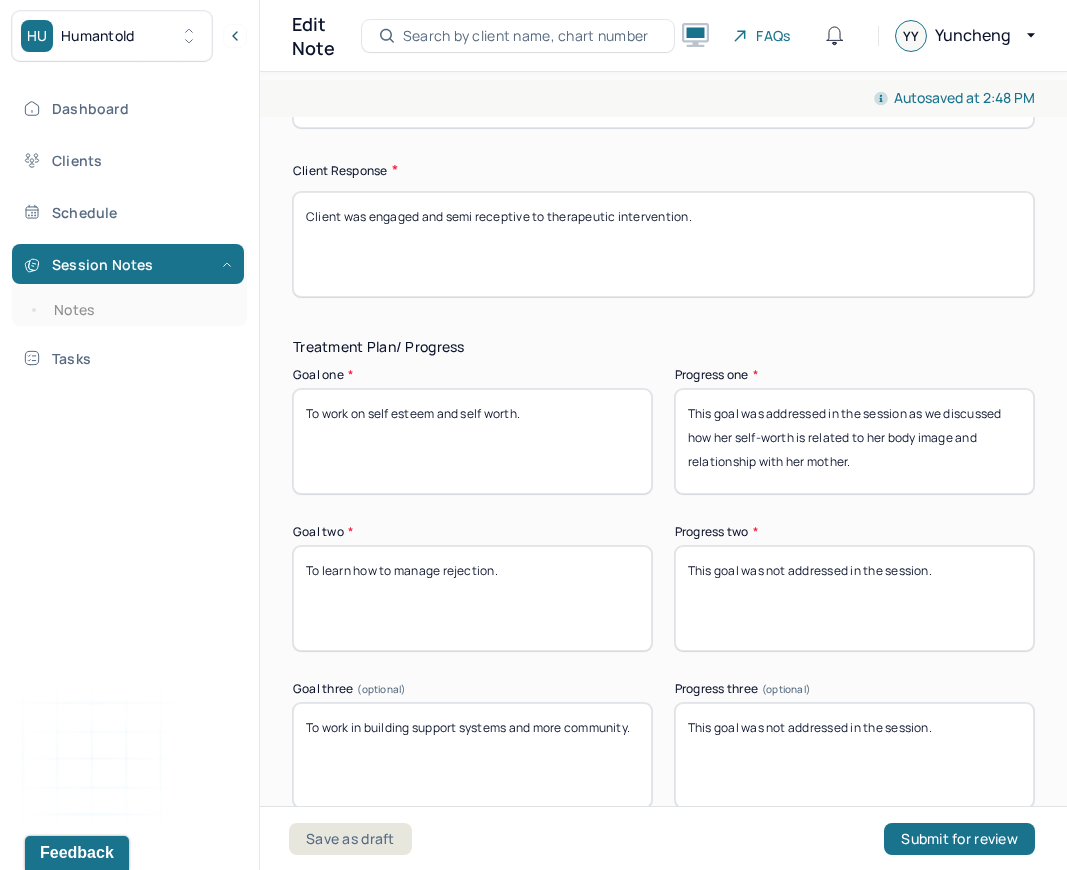 scroll, scrollTop: 4037, scrollLeft: 0, axis: vertical 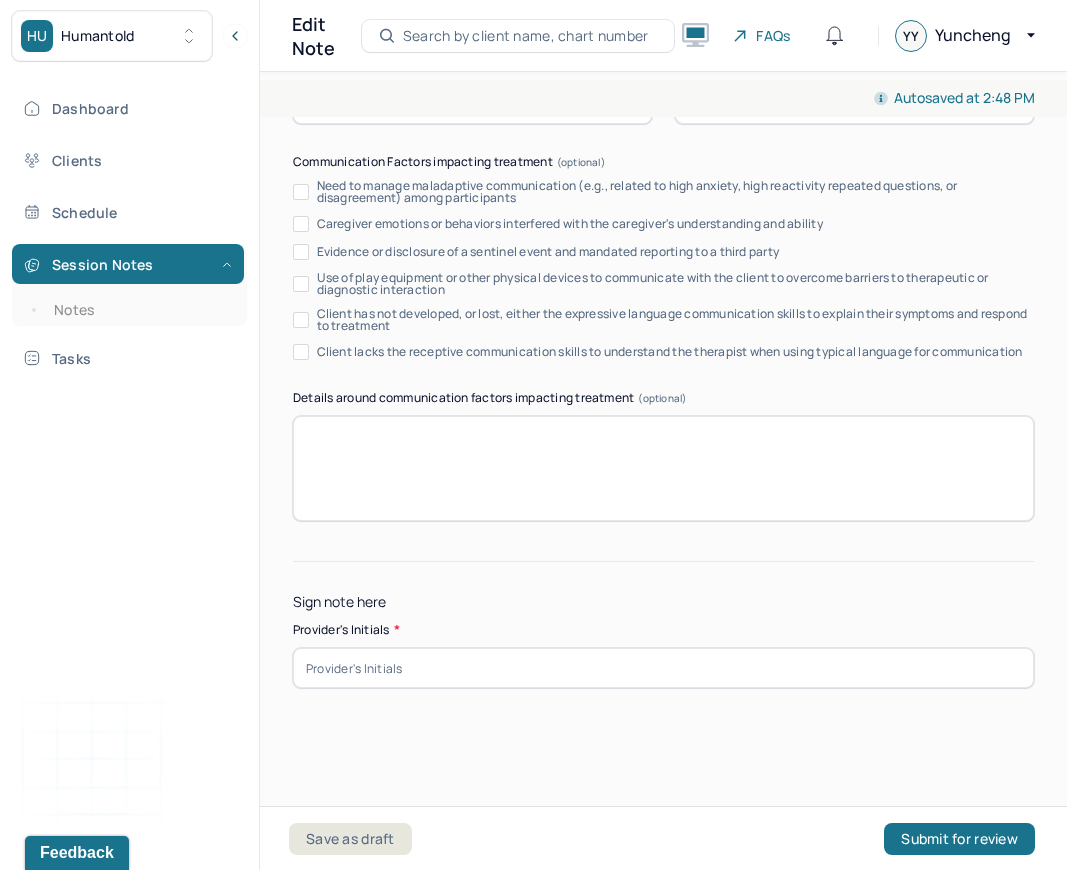 type on "Family member's health issue has increased client's stress. Client will benefit from self-compassion. Utilized trauma focus CBT to guide client to reflect on her feelings towards her mother and her daughter, as well as her feelings about her body." 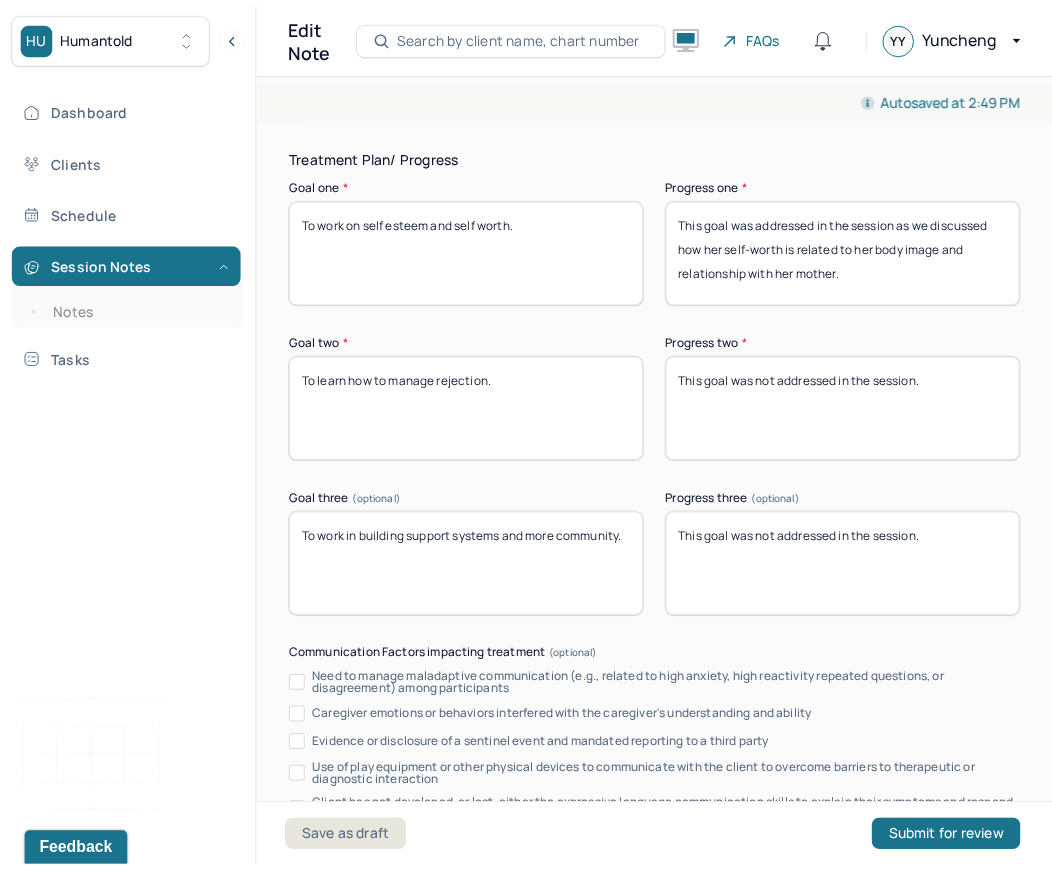 scroll, scrollTop: 3895, scrollLeft: 0, axis: vertical 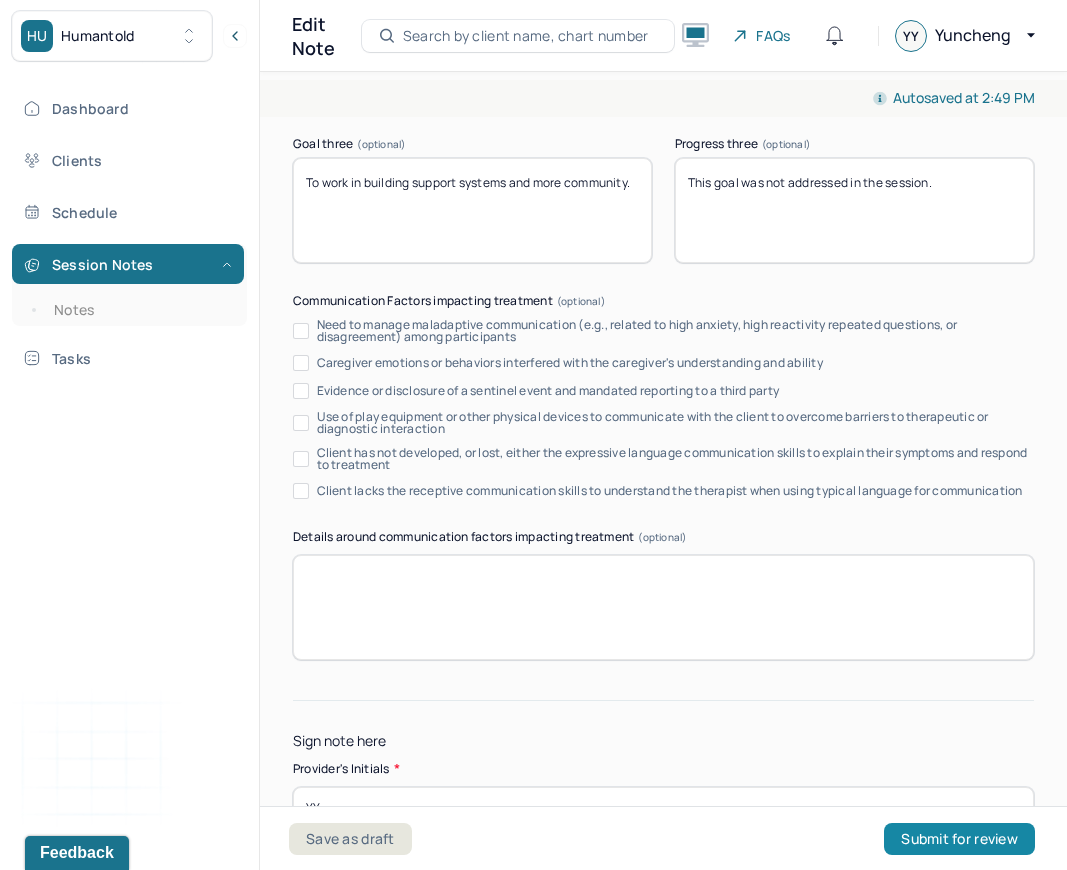 type on "YY" 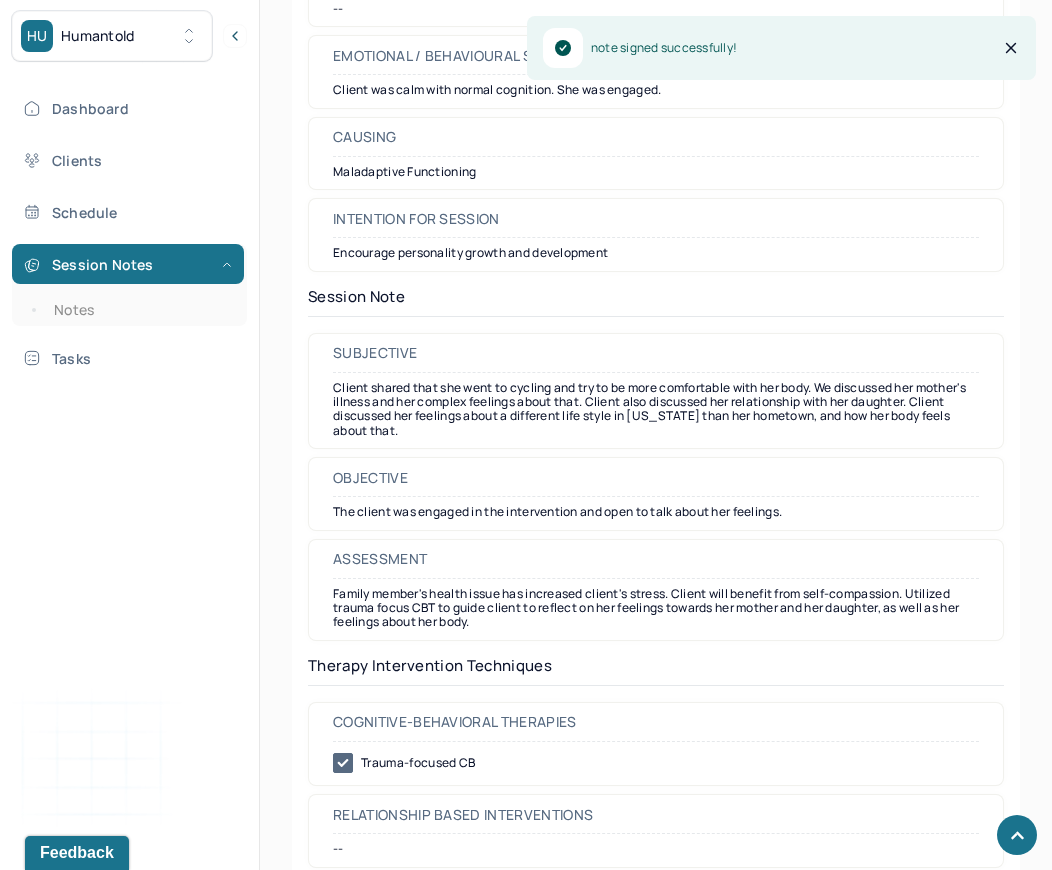 scroll, scrollTop: 2316, scrollLeft: 0, axis: vertical 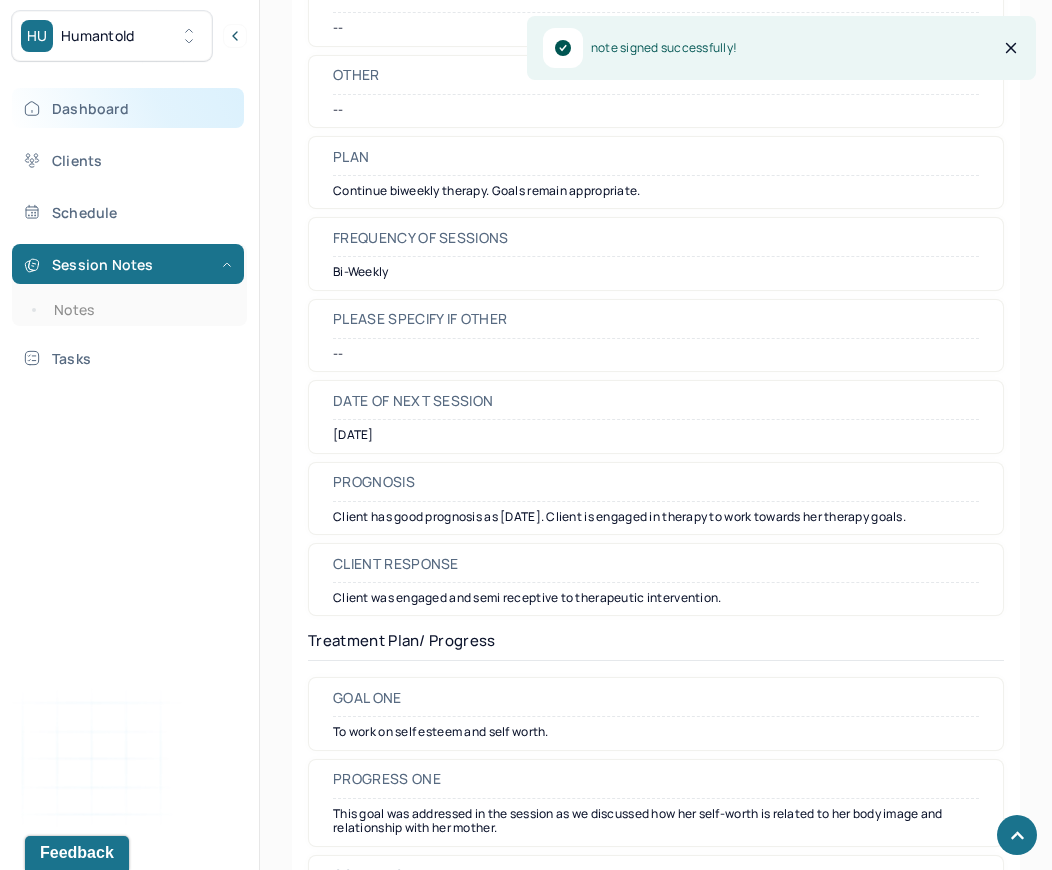 click on "Dashboard" at bounding box center (128, 108) 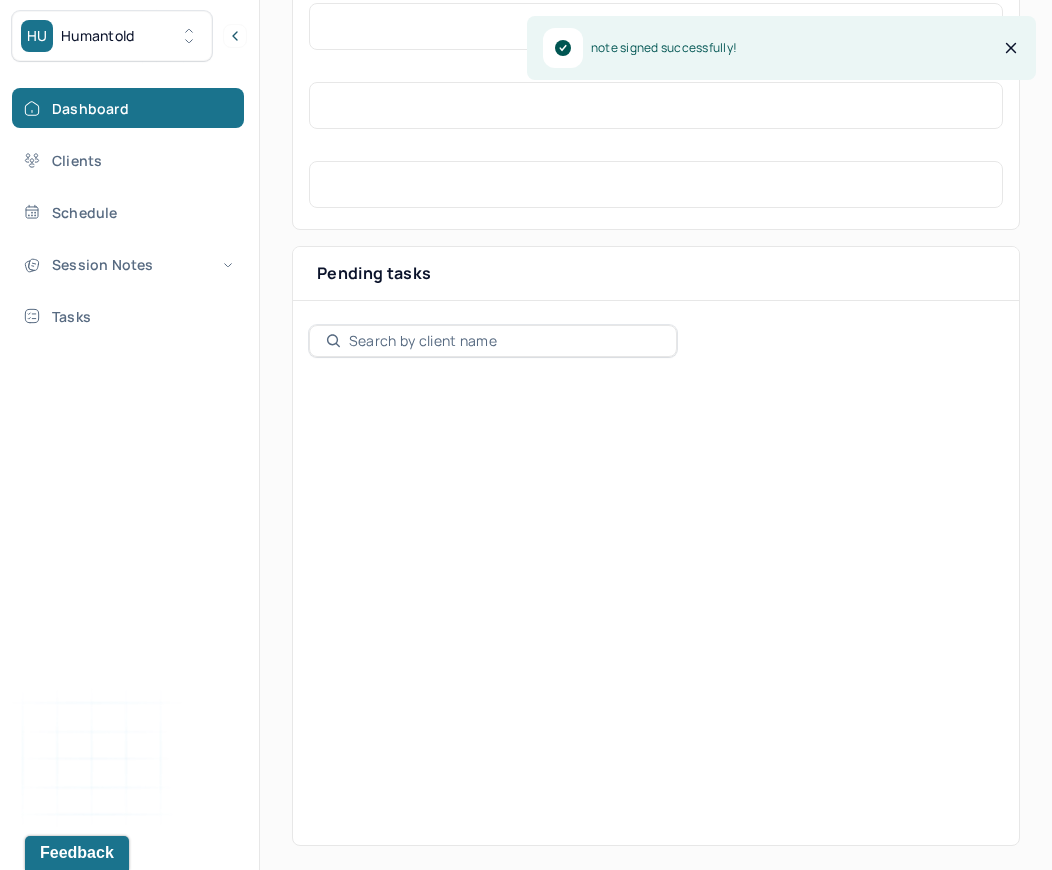 scroll, scrollTop: 641, scrollLeft: 0, axis: vertical 